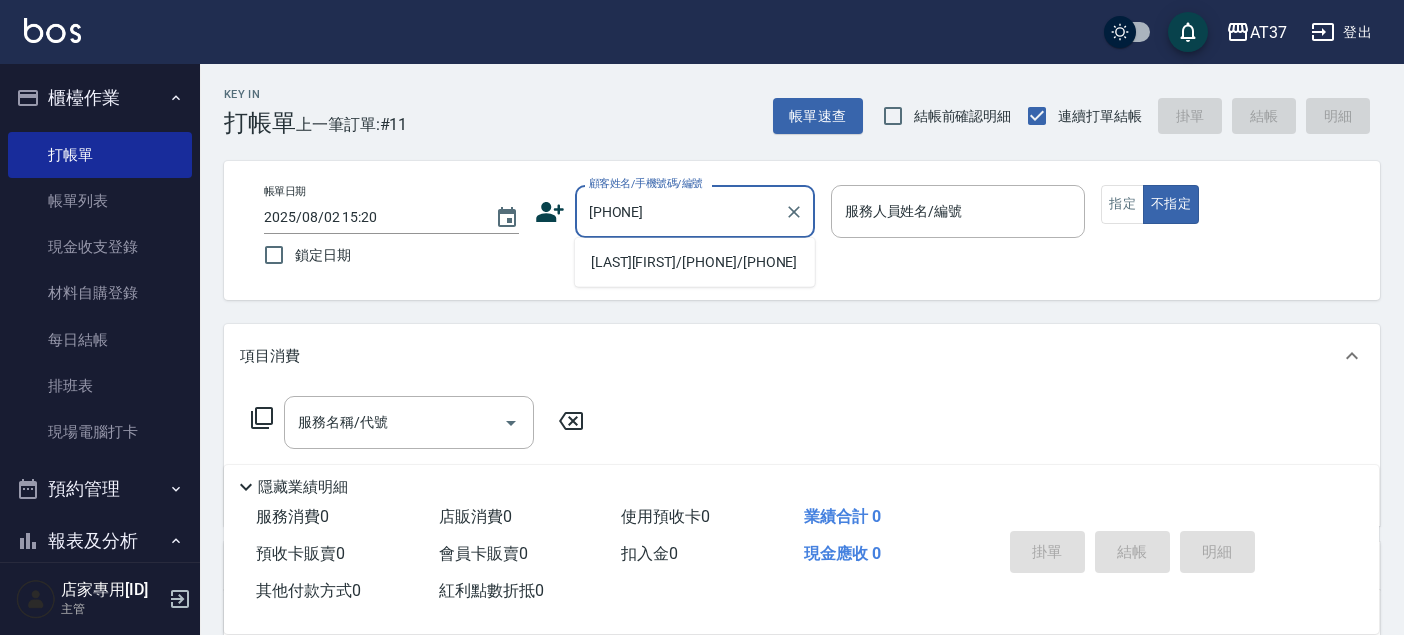 scroll, scrollTop: 0, scrollLeft: 0, axis: both 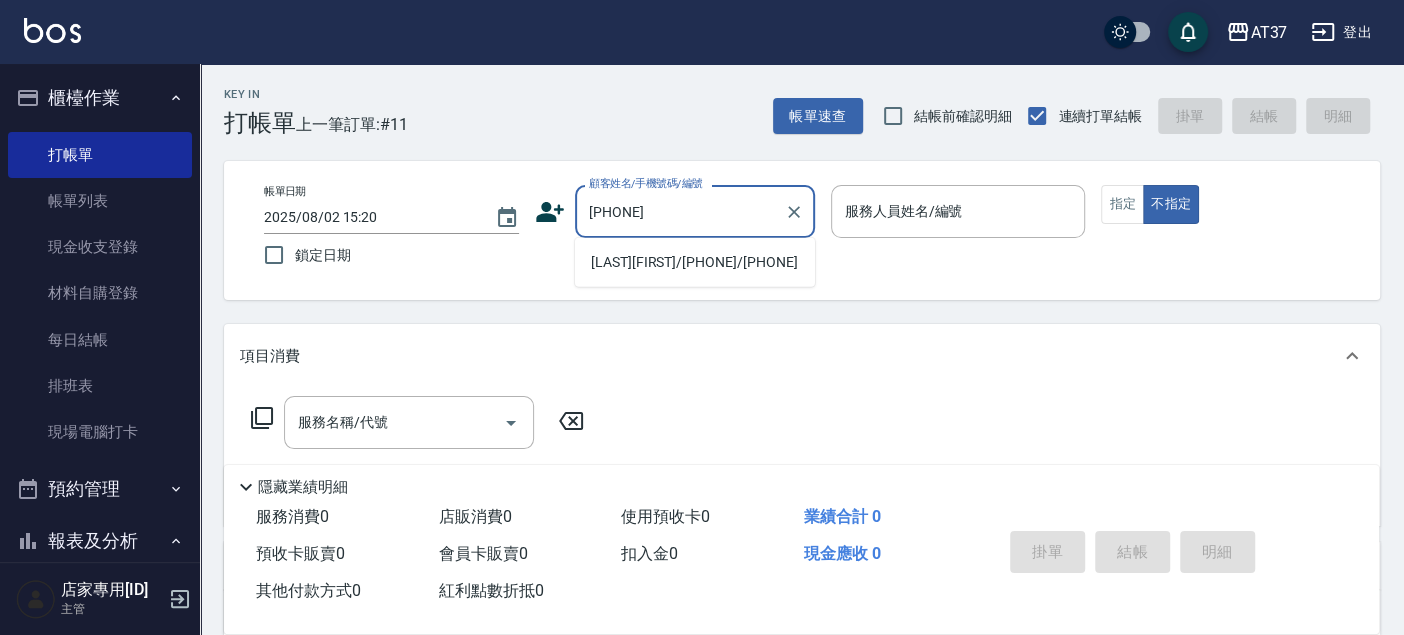 drag, startPoint x: 684, startPoint y: 212, endPoint x: 569, endPoint y: 214, distance: 115.01739 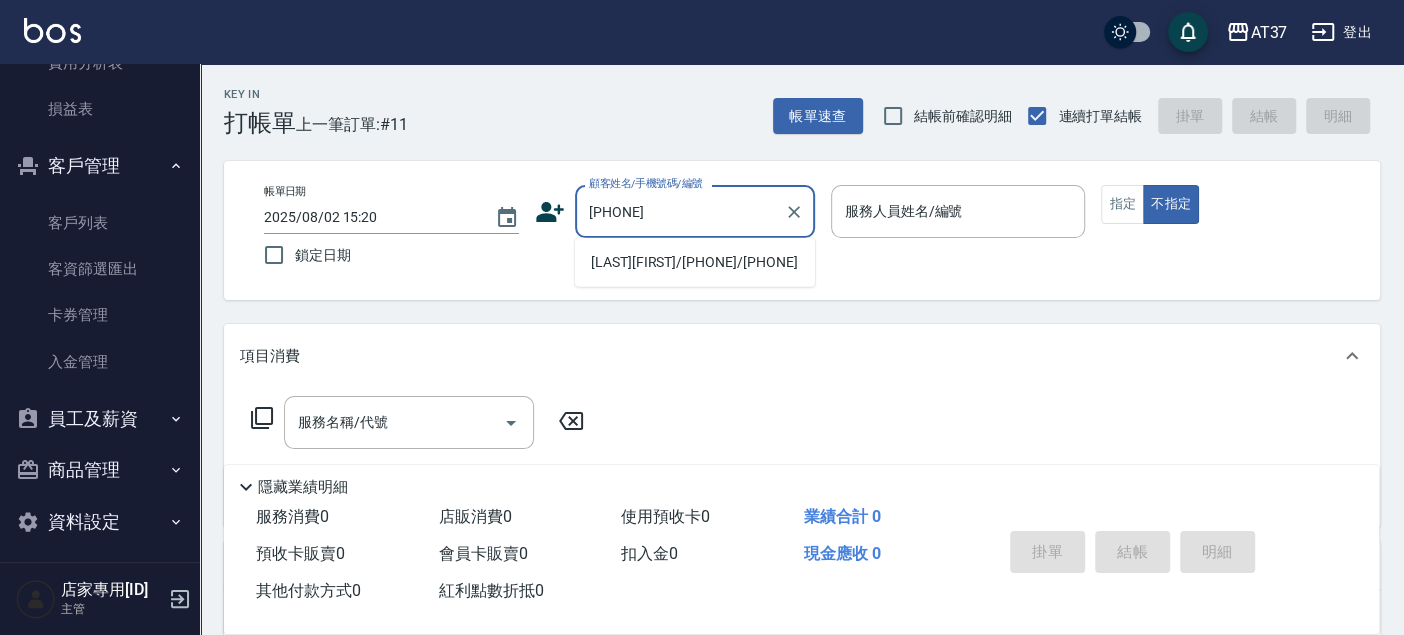 scroll, scrollTop: 1928, scrollLeft: 0, axis: vertical 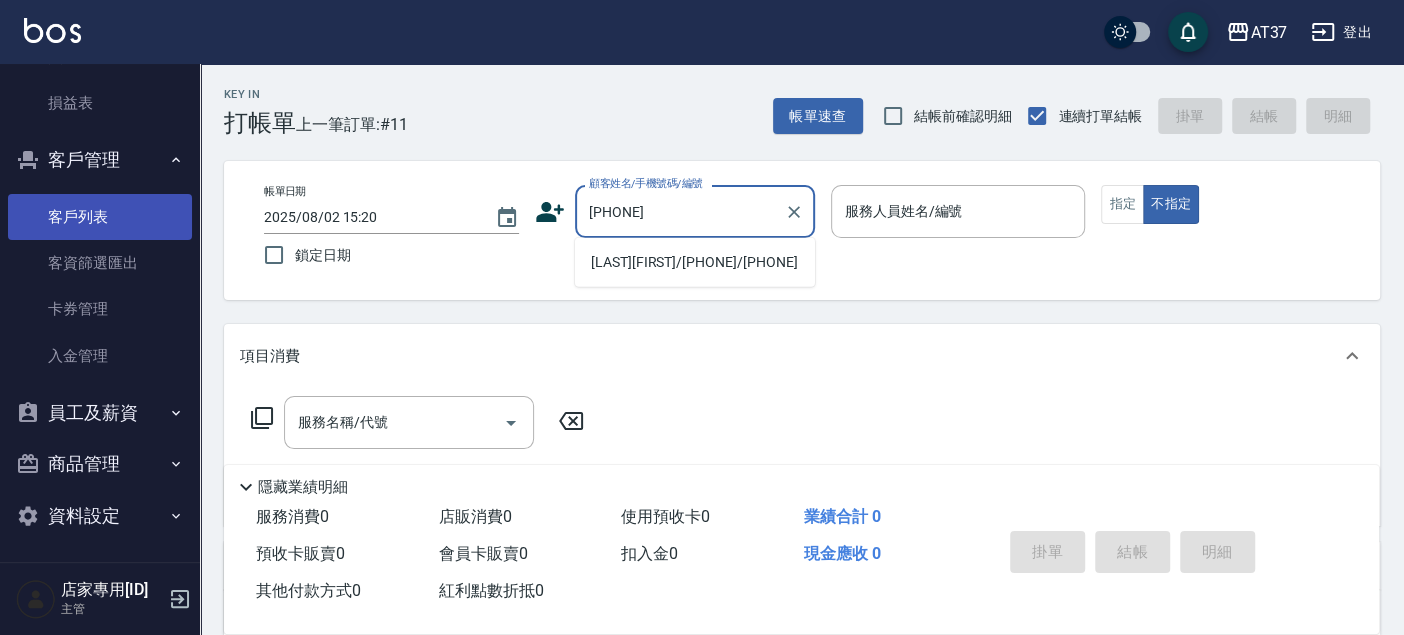 type on "[PHONE]" 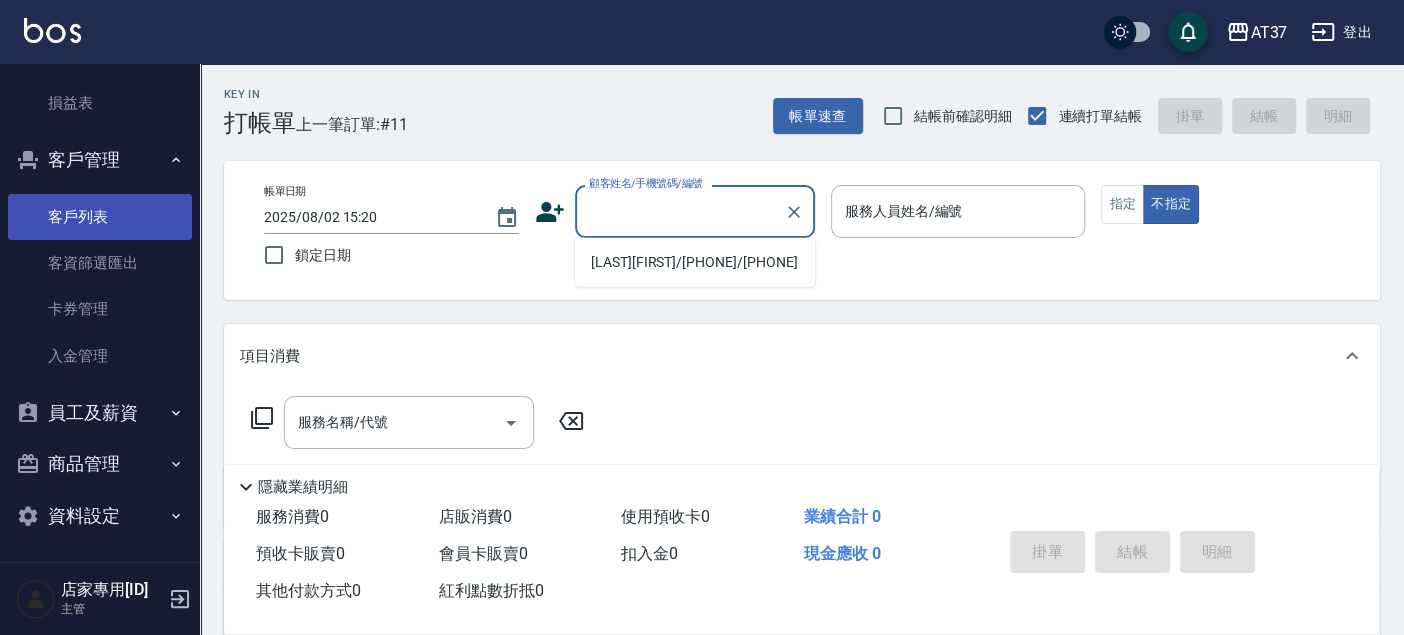 click on "客戶列表" at bounding box center [100, 217] 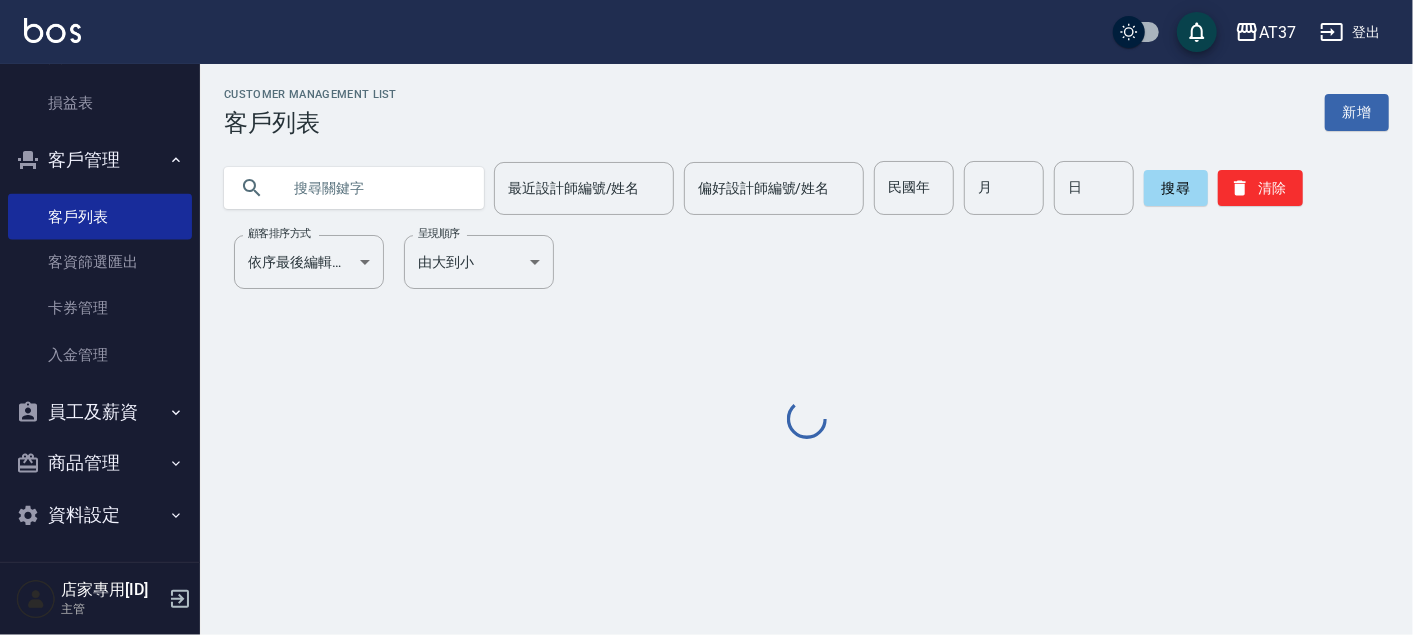 click at bounding box center (374, 188) 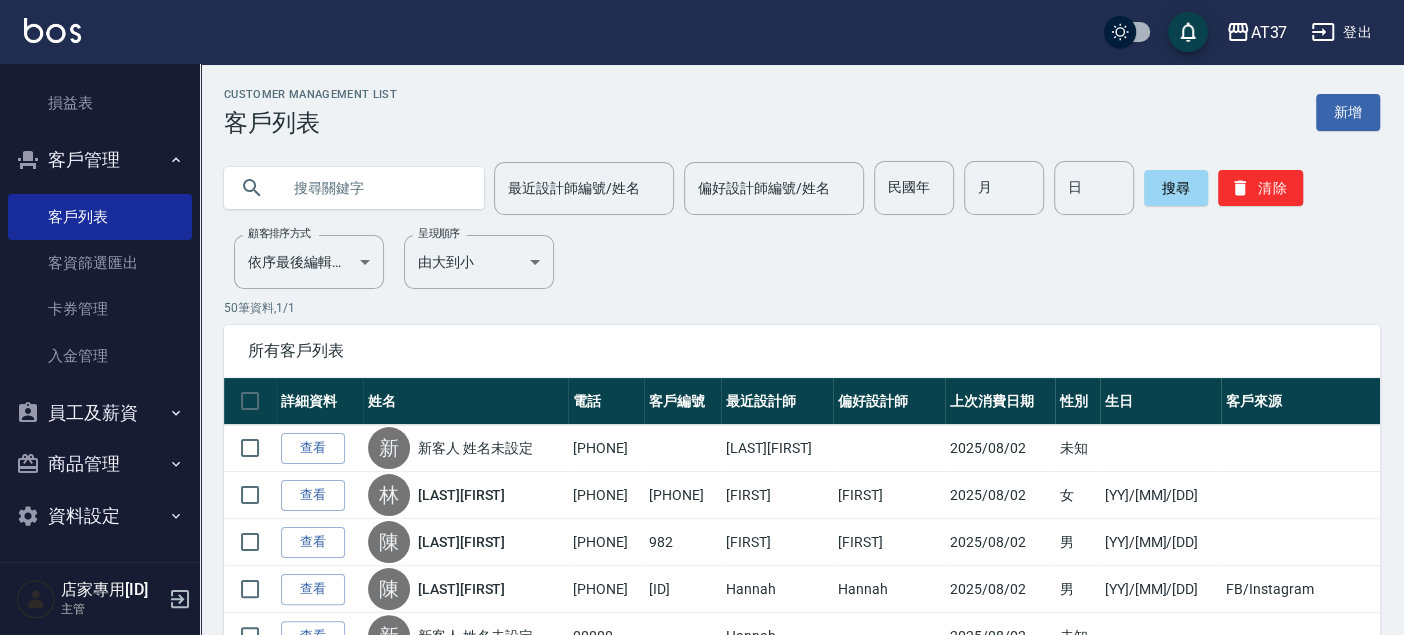 paste on "[PHONE]" 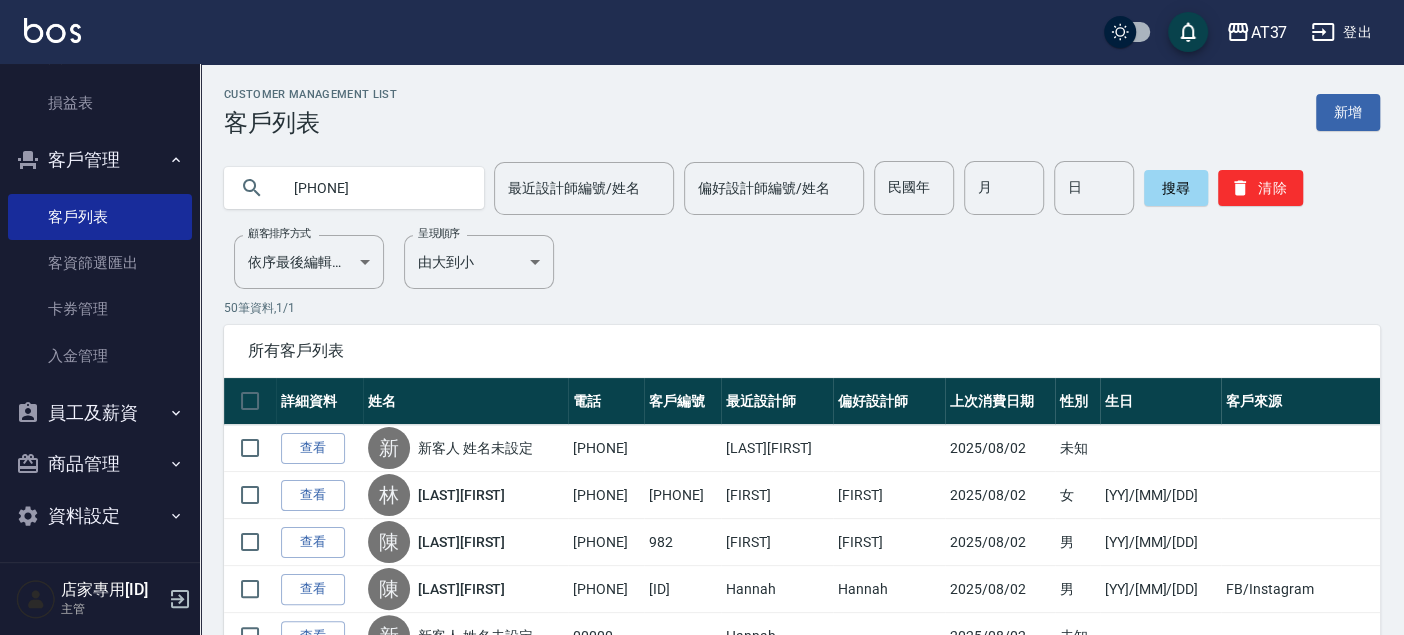 type on "[PHONE]" 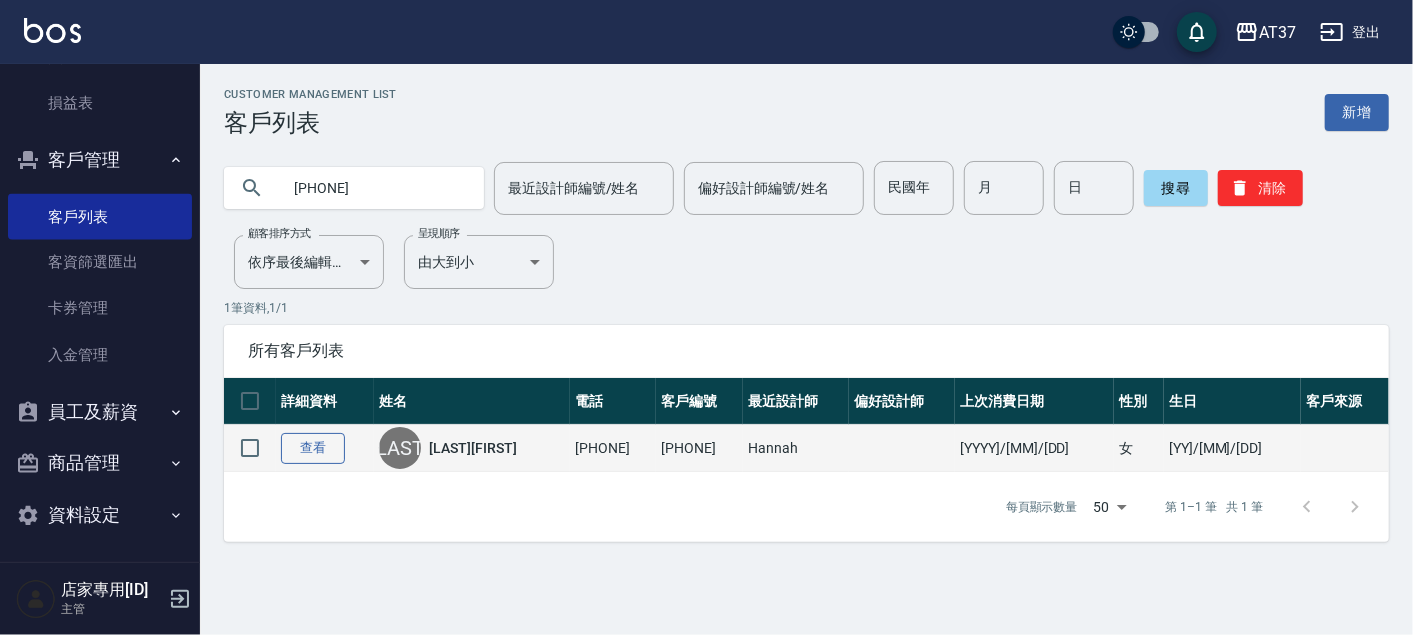 click on "查看" at bounding box center [313, 448] 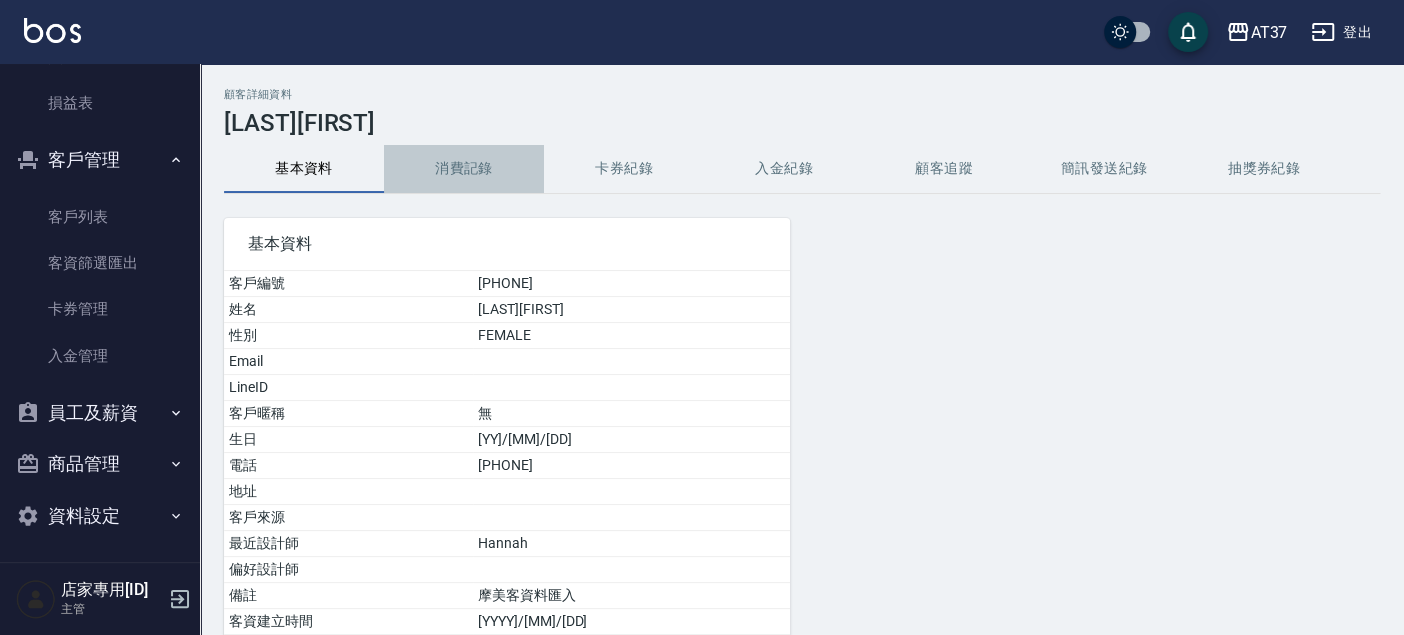 click on "消費記錄" at bounding box center (464, 169) 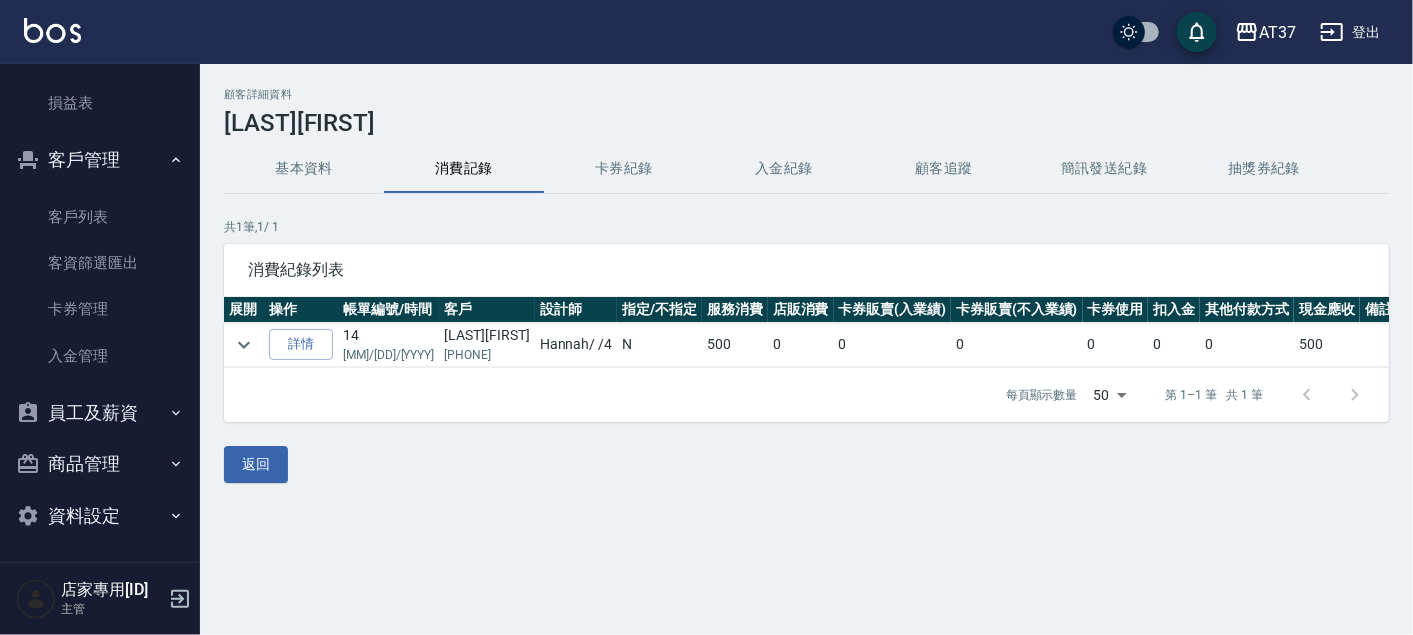 click on "卡券紀錄" at bounding box center (624, 169) 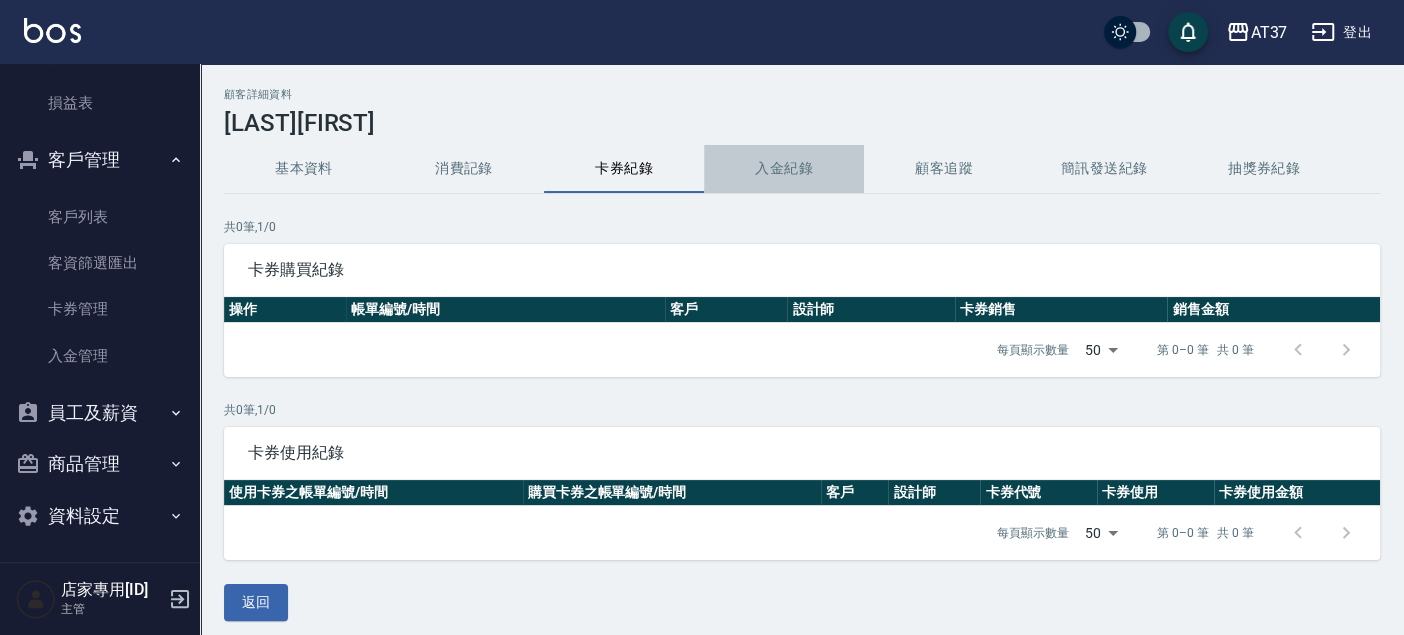click on "入金紀錄" at bounding box center [784, 169] 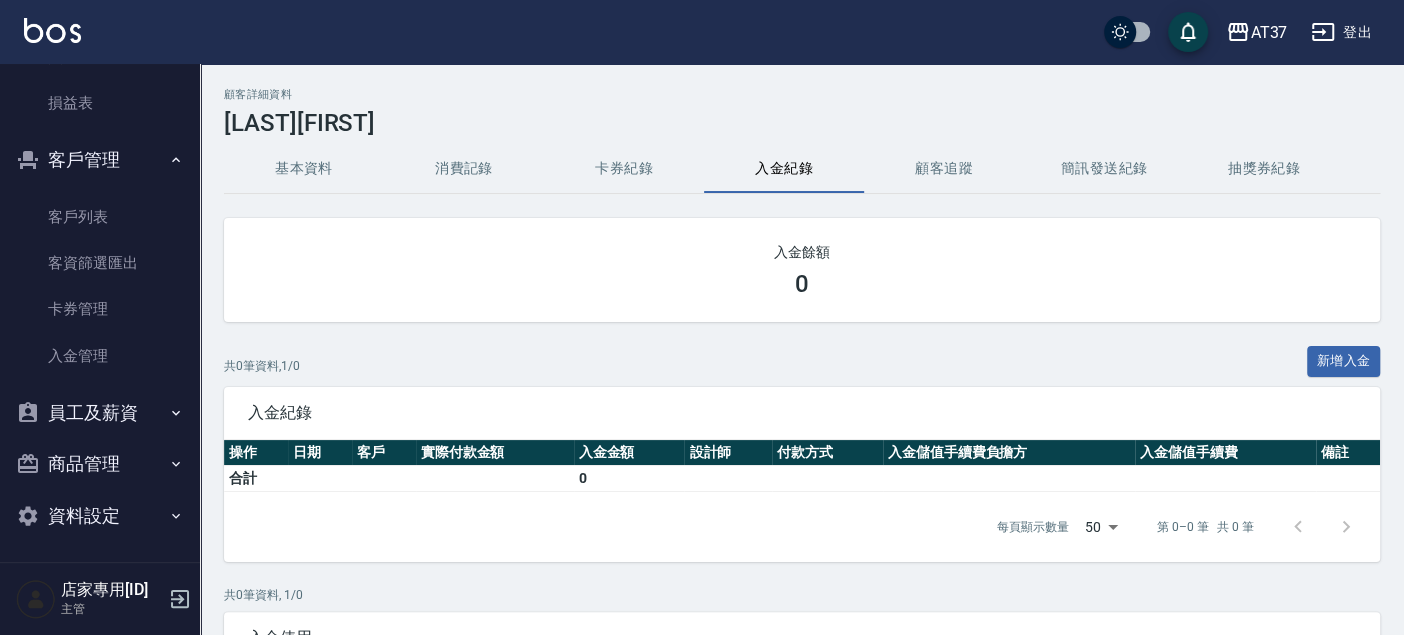 click on "基本資料" at bounding box center (304, 169) 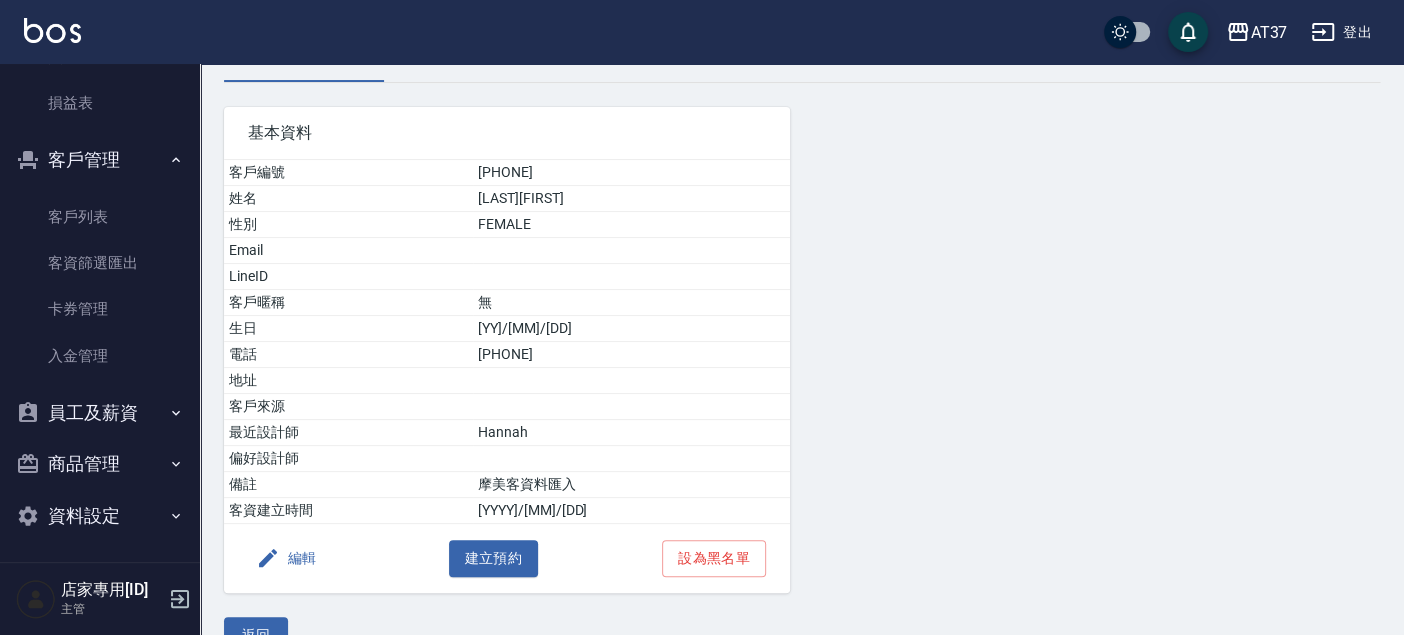 scroll, scrollTop: 0, scrollLeft: 0, axis: both 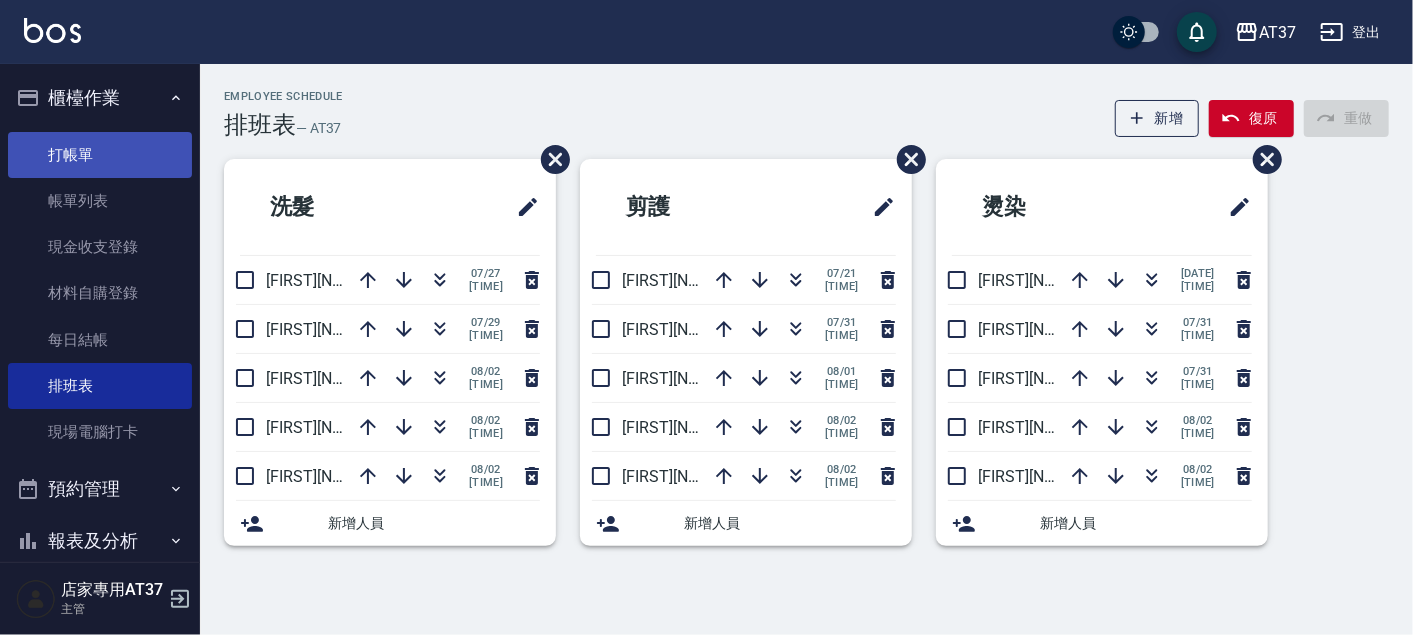 click on "打帳單" at bounding box center [100, 155] 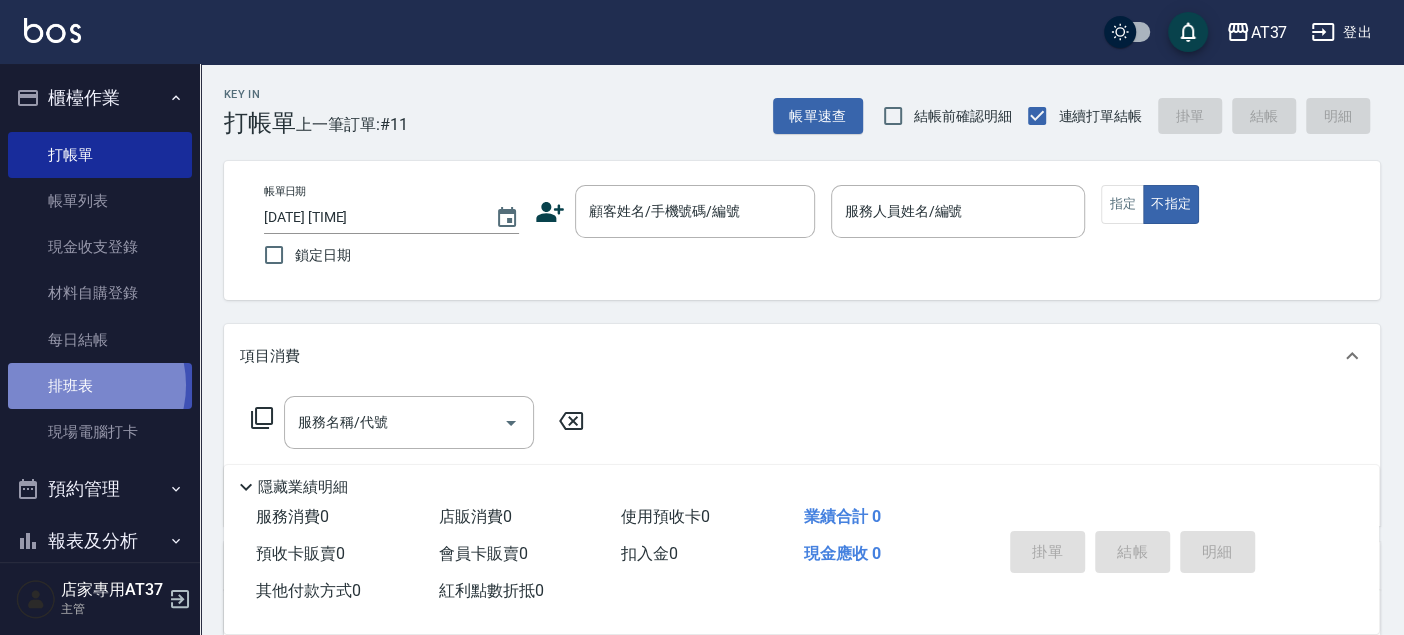 click on "排班表" at bounding box center (100, 386) 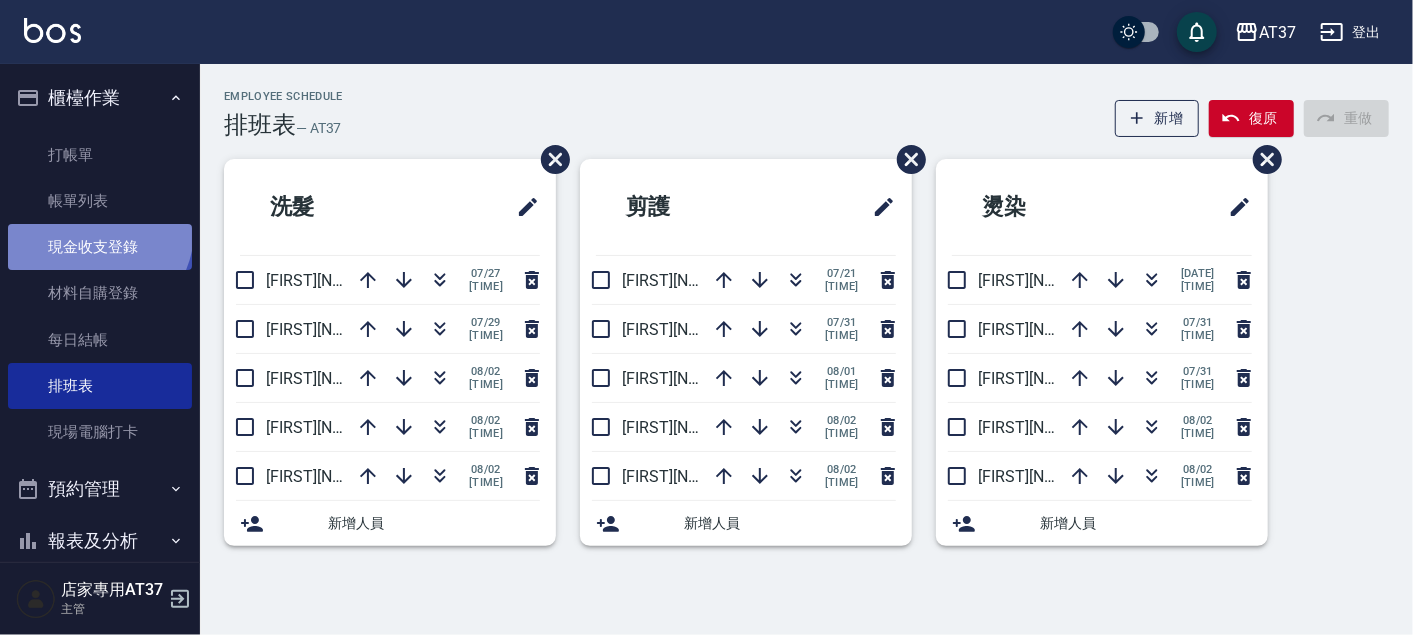 click on "現金收支登錄" at bounding box center (100, 247) 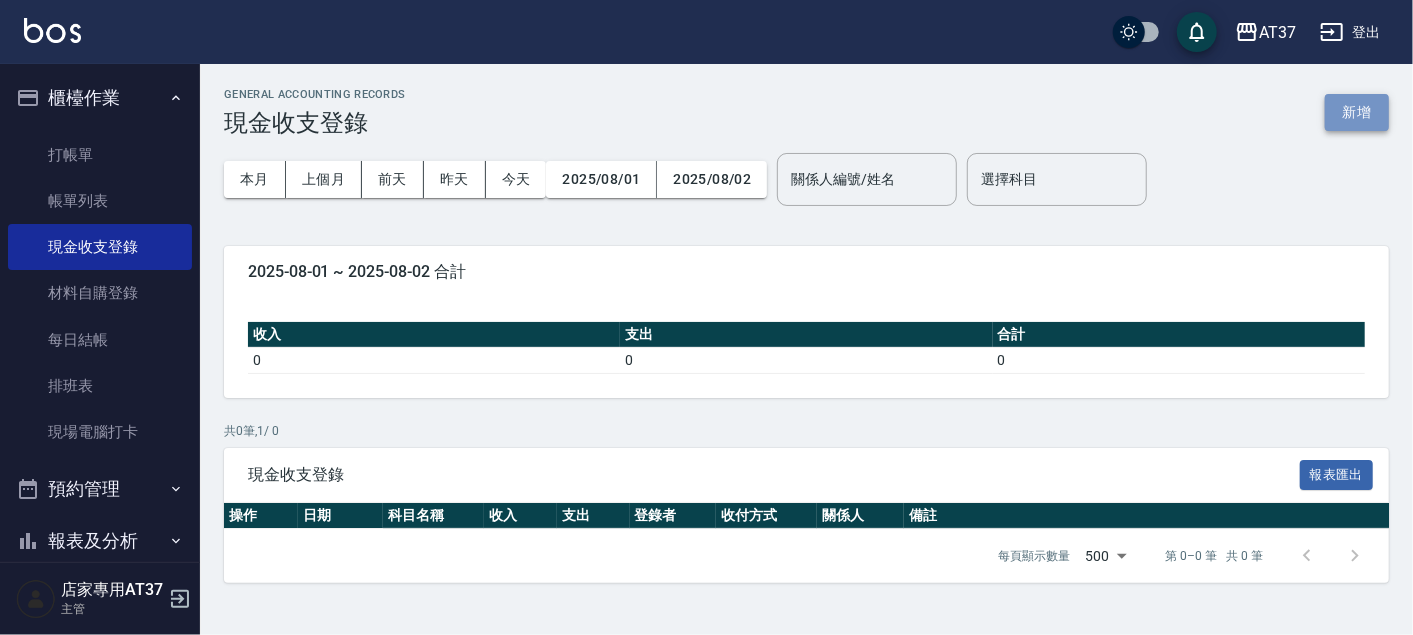 click on "新增" at bounding box center [1357, 112] 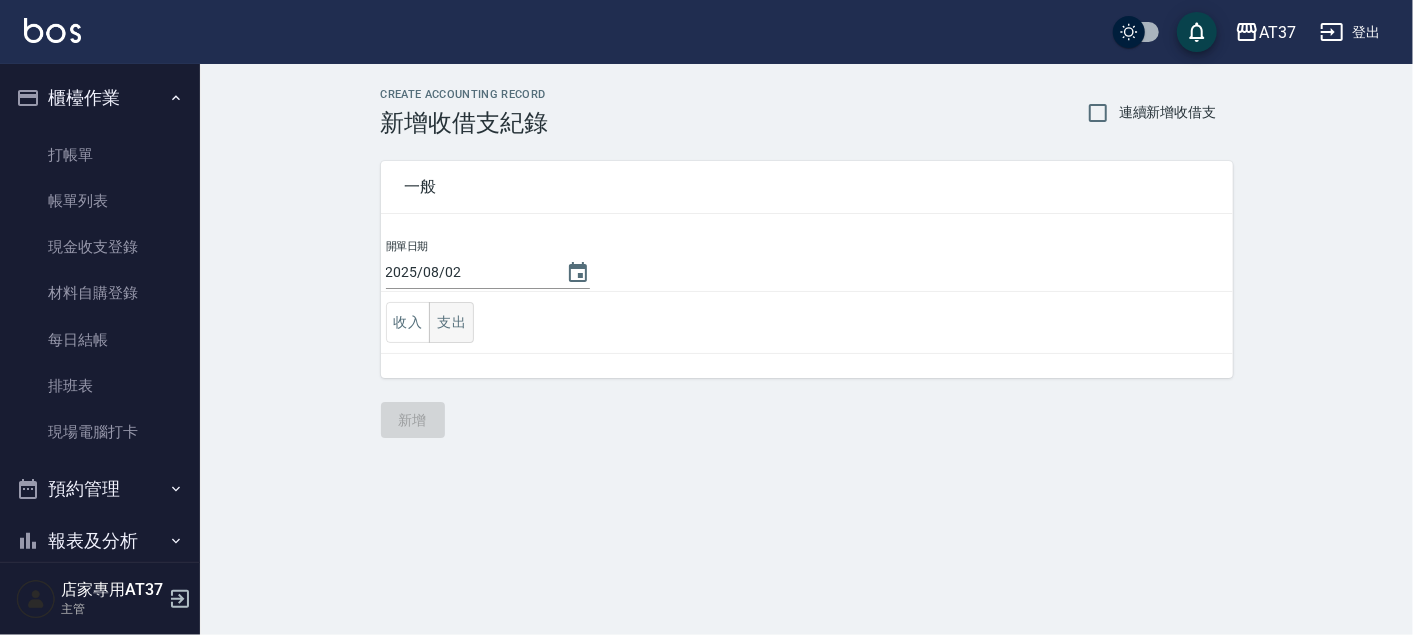 click on "支出" at bounding box center (451, 322) 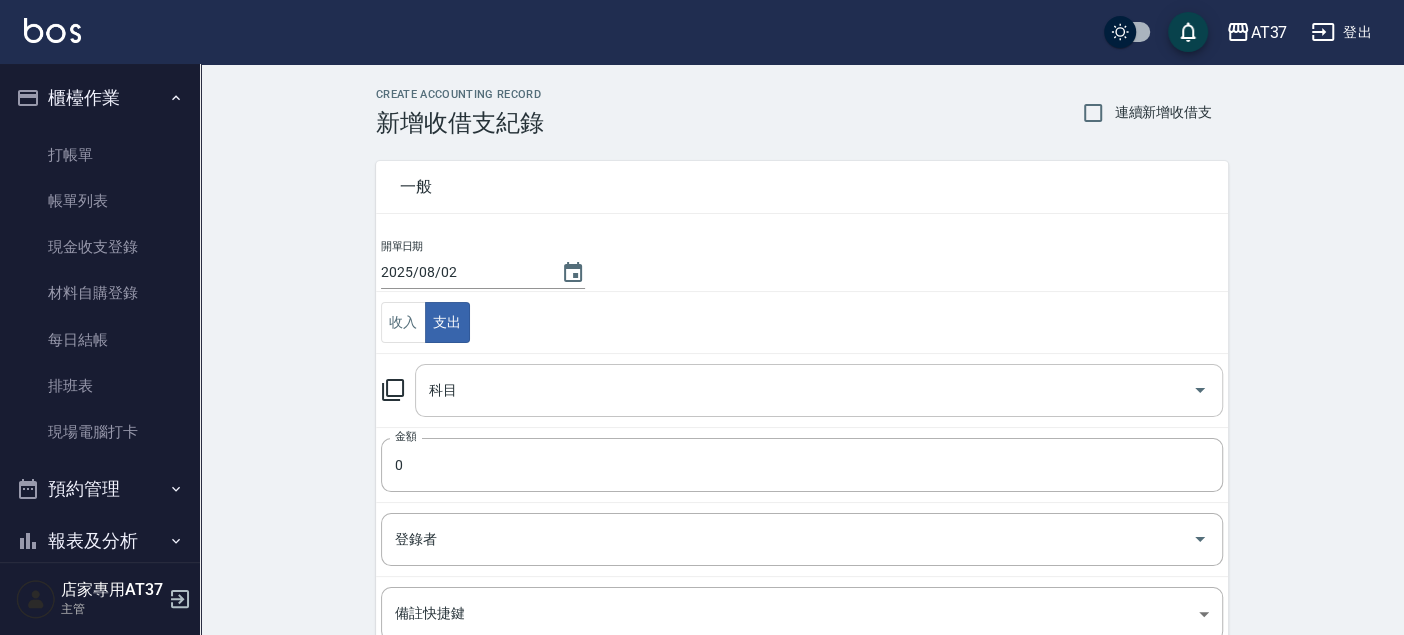 click on "科目" at bounding box center (804, 390) 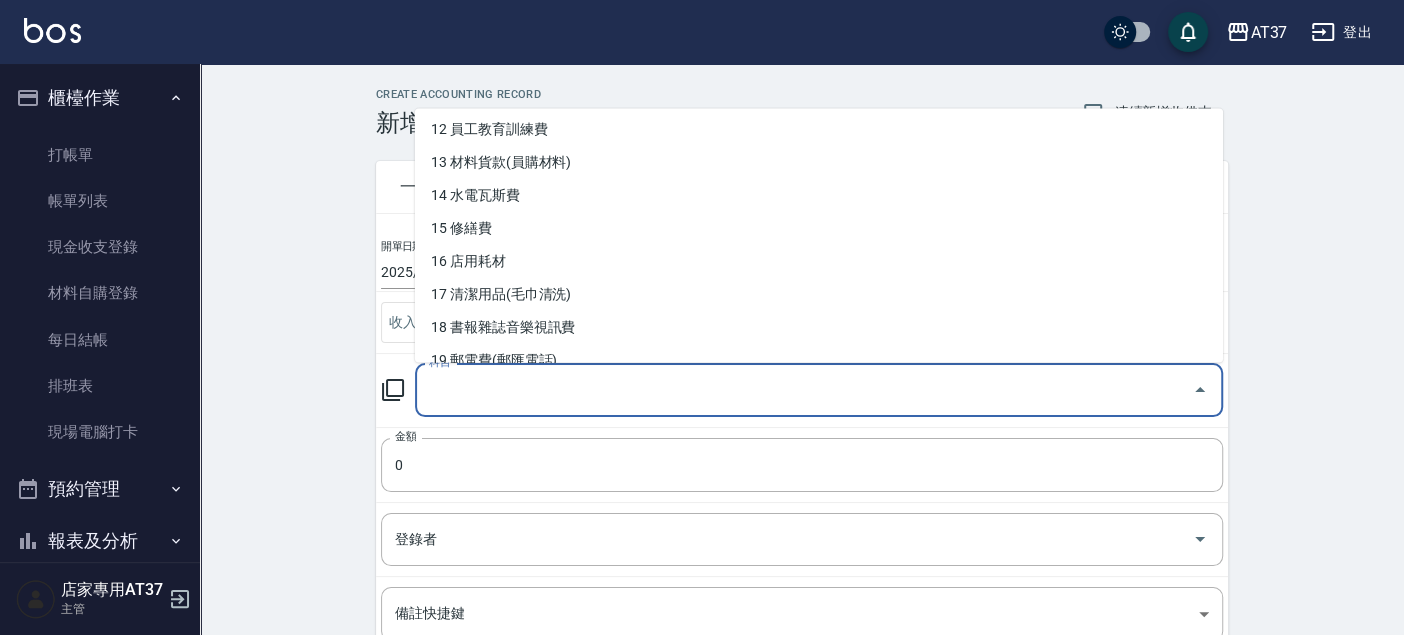 scroll, scrollTop: 444, scrollLeft: 0, axis: vertical 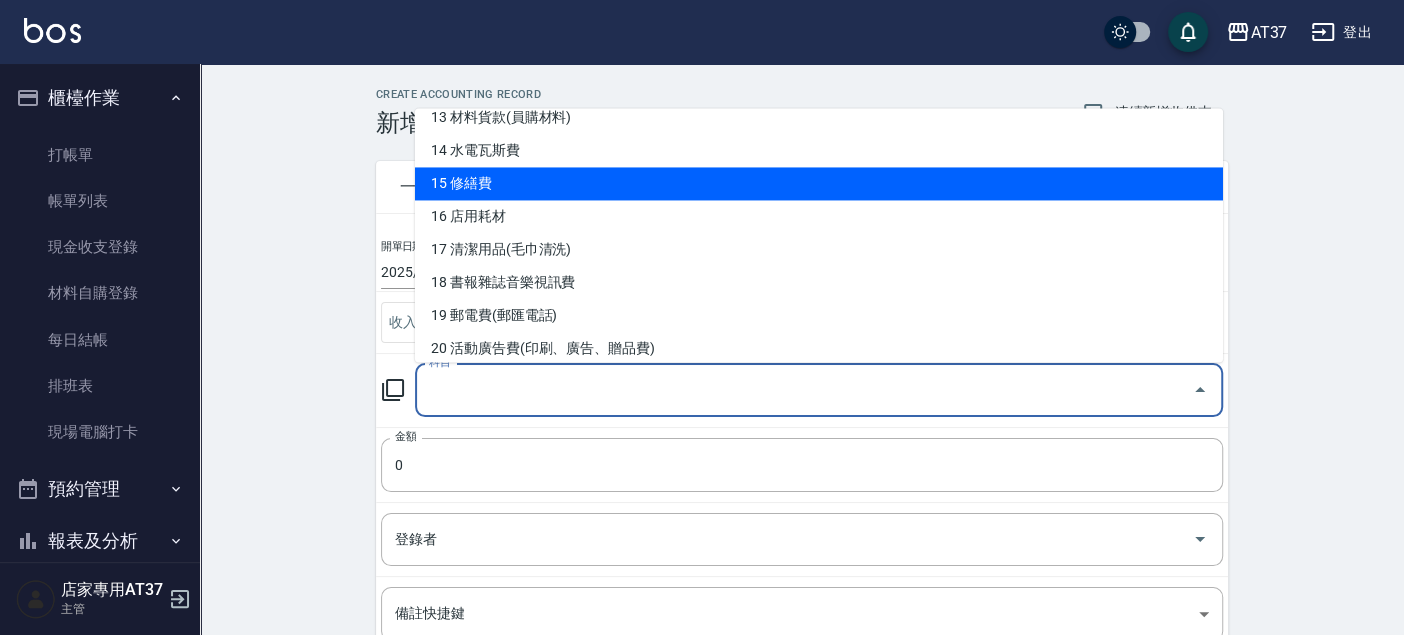 click on "15 修繕費" at bounding box center (819, 183) 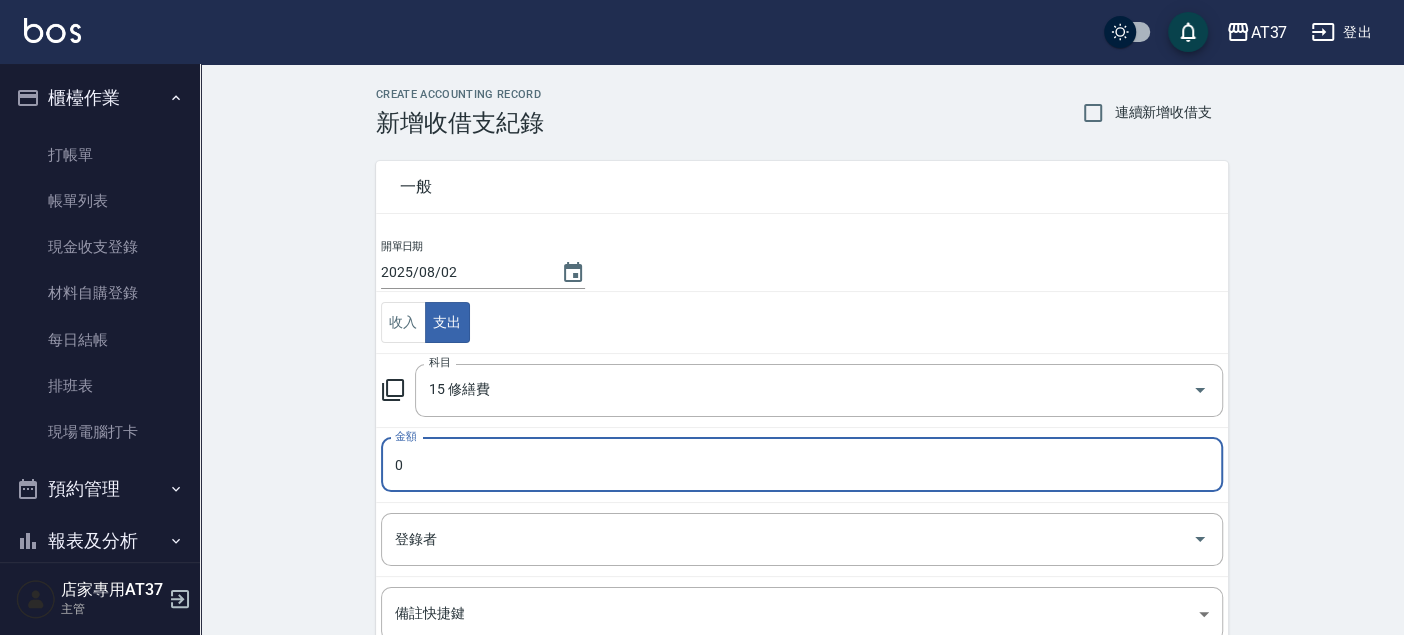 click on "0" at bounding box center (802, 465) 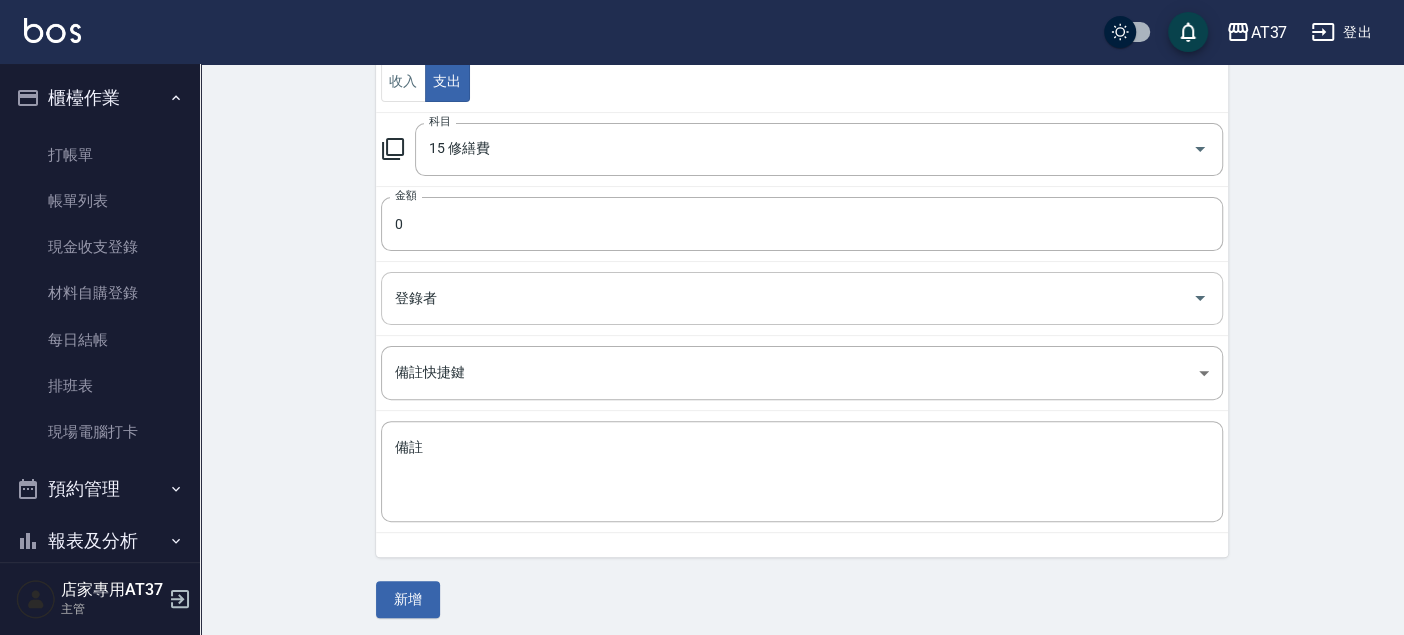 scroll, scrollTop: 243, scrollLeft: 0, axis: vertical 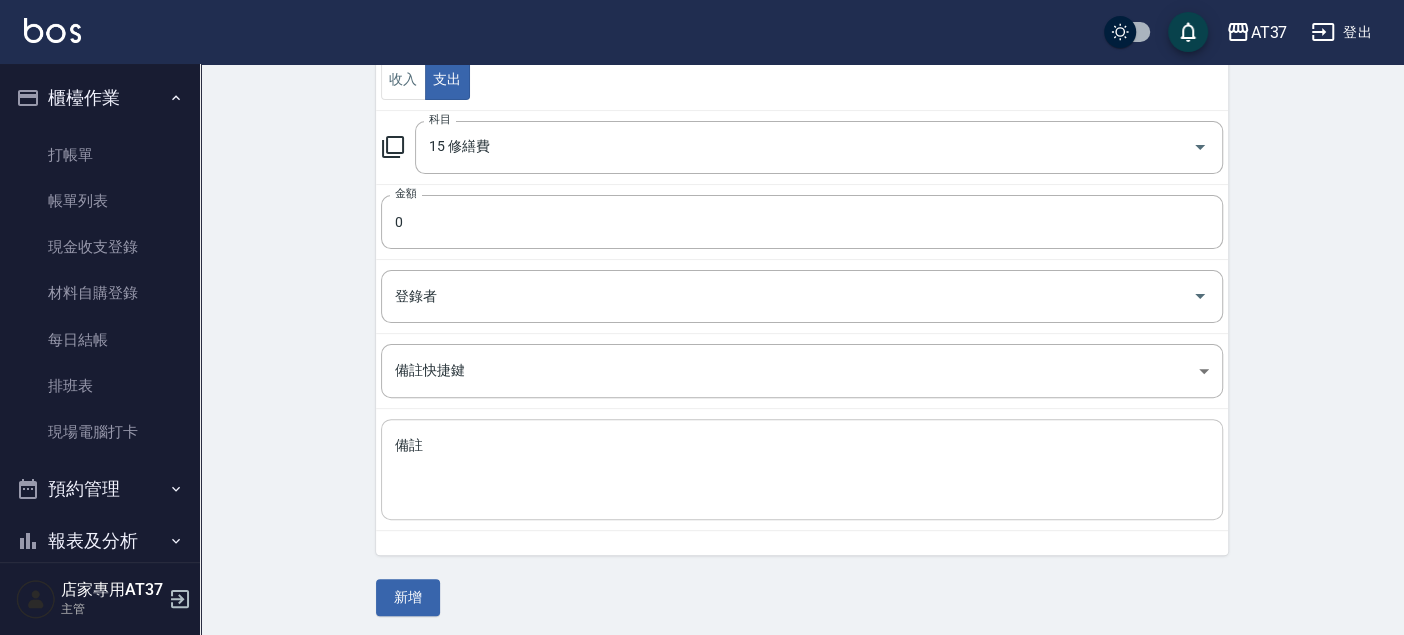 click on "備註" at bounding box center (802, 470) 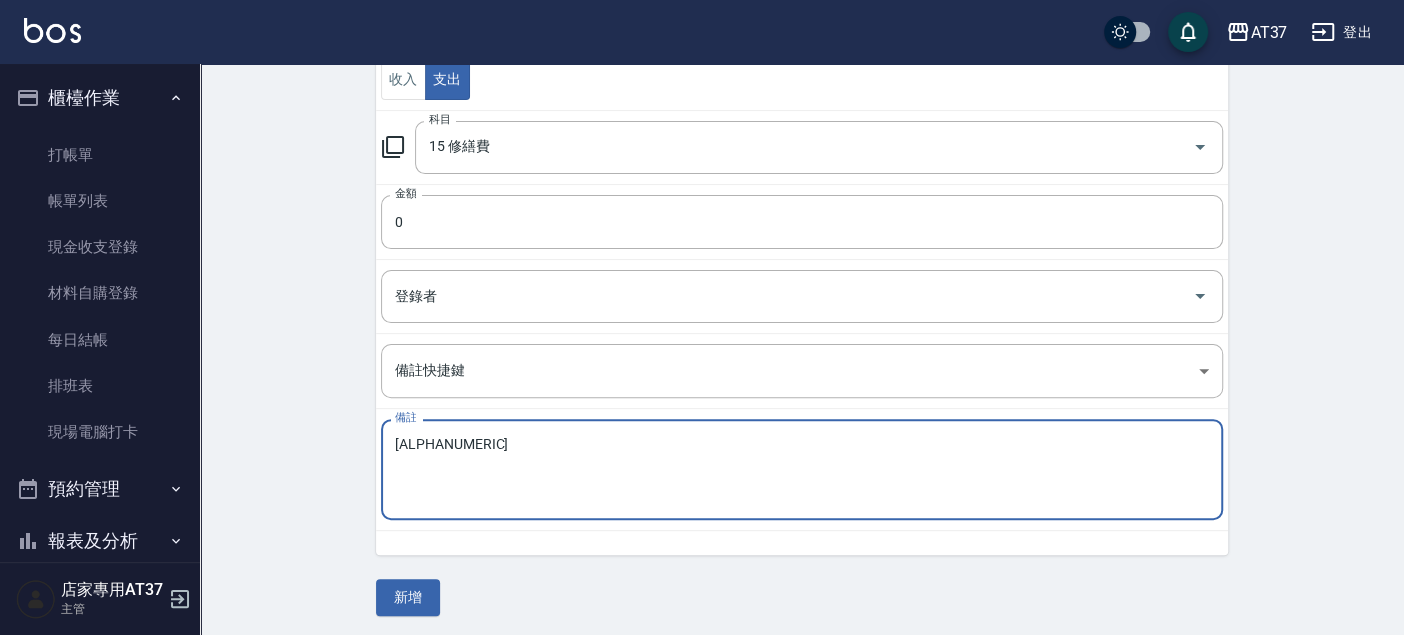 type on "a" 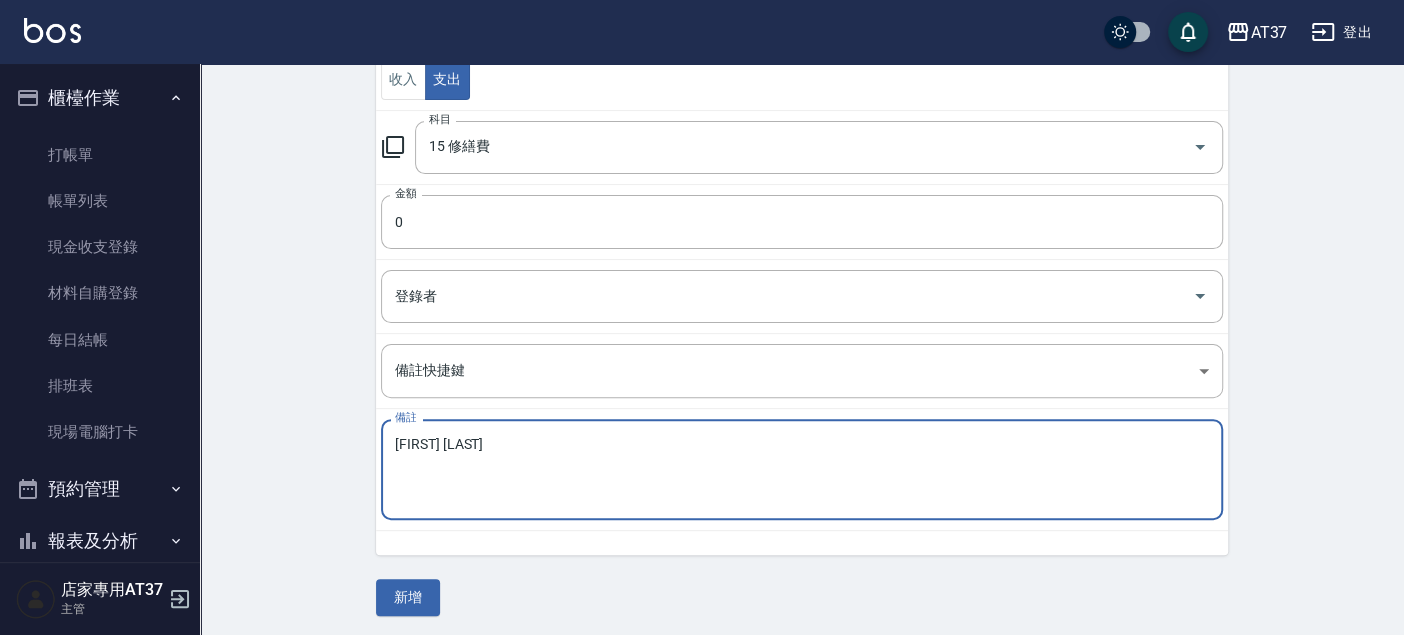 type on "ㄊ" 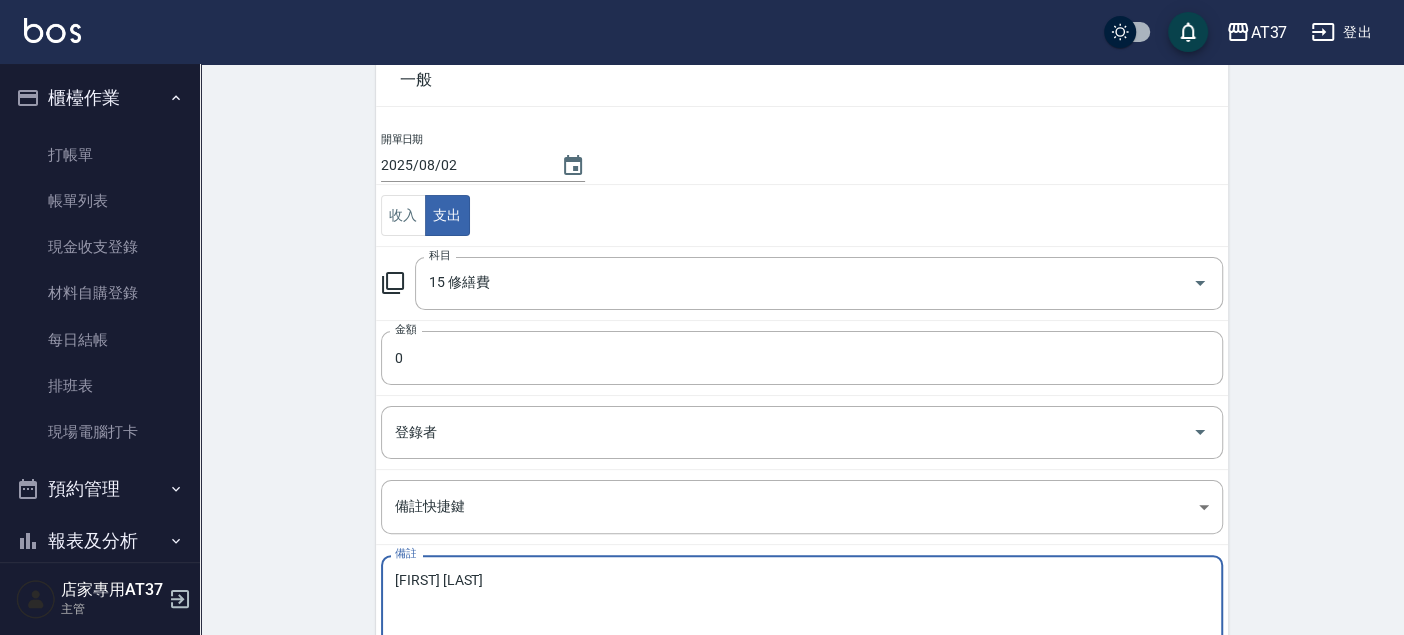 scroll, scrollTop: 0, scrollLeft: 0, axis: both 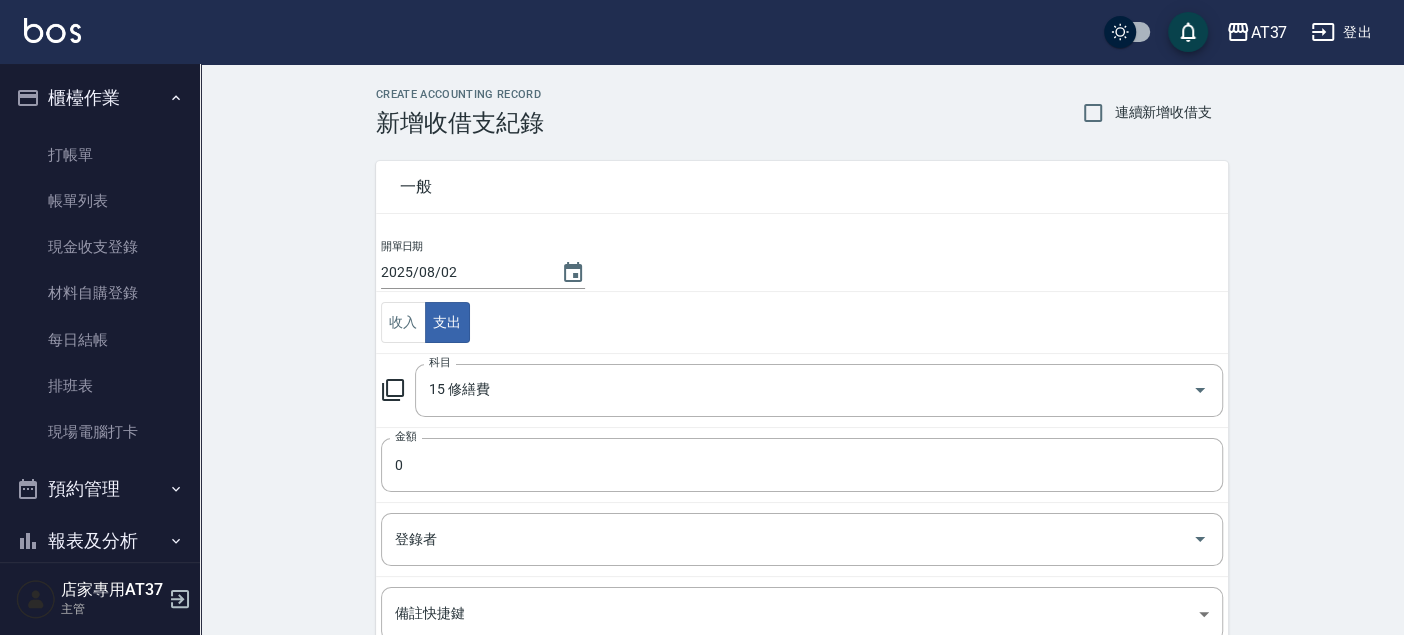 type on "[FIRST] [LAST]" 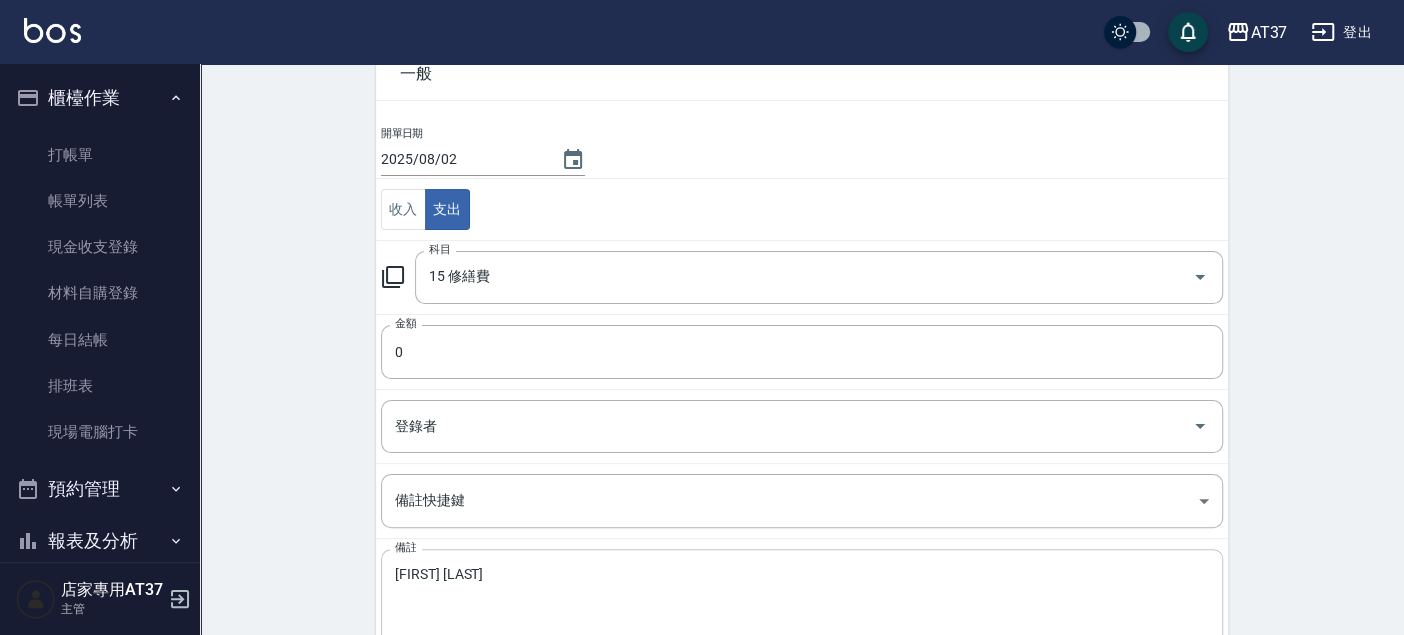 scroll, scrollTop: 243, scrollLeft: 0, axis: vertical 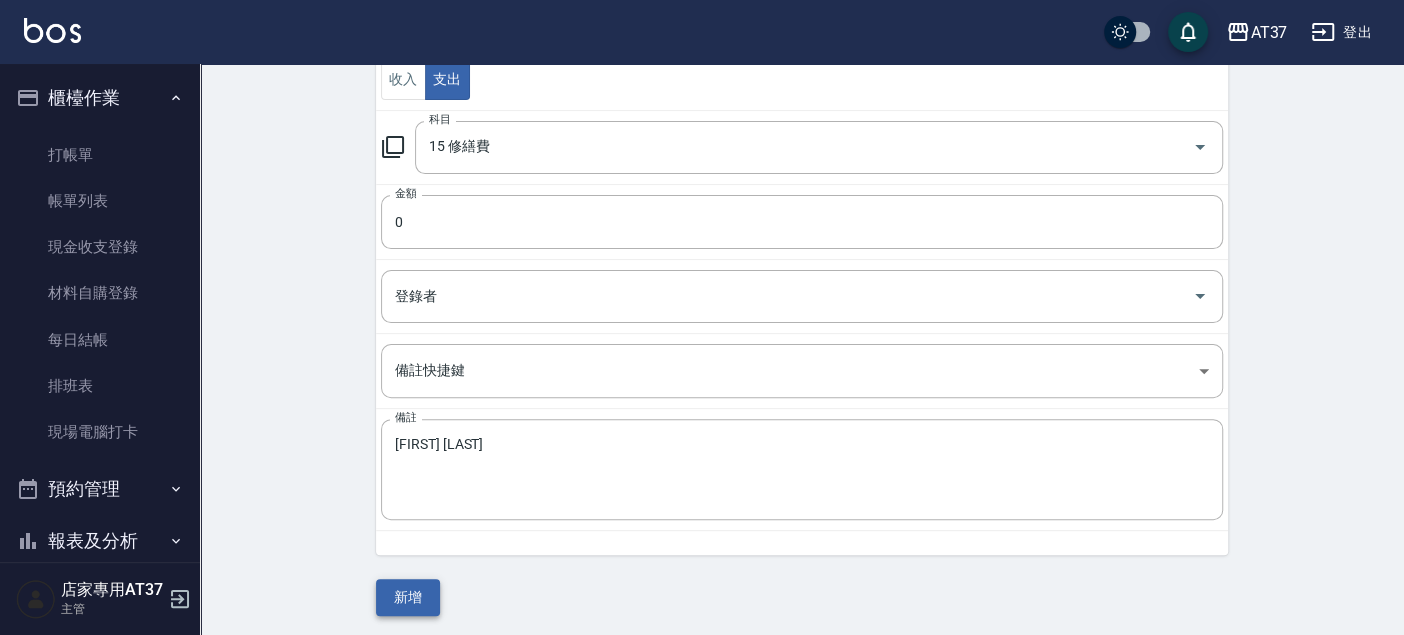click on "新增" at bounding box center [408, 597] 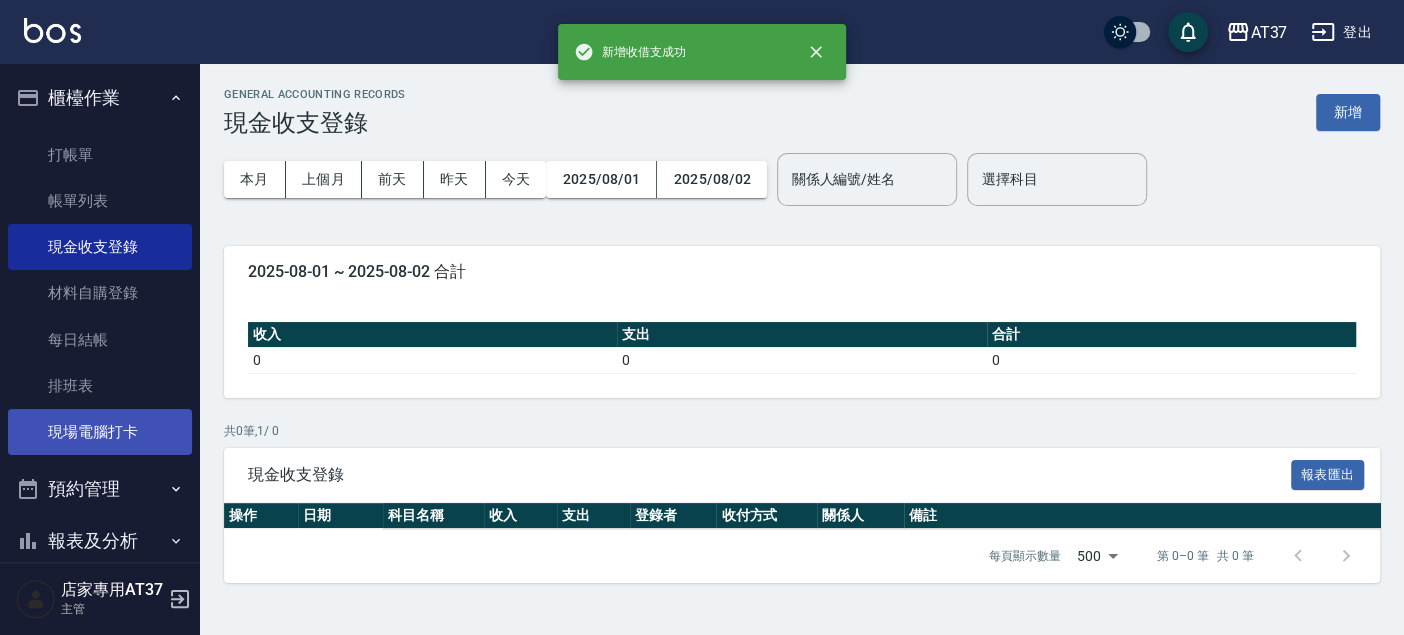 scroll, scrollTop: 0, scrollLeft: 0, axis: both 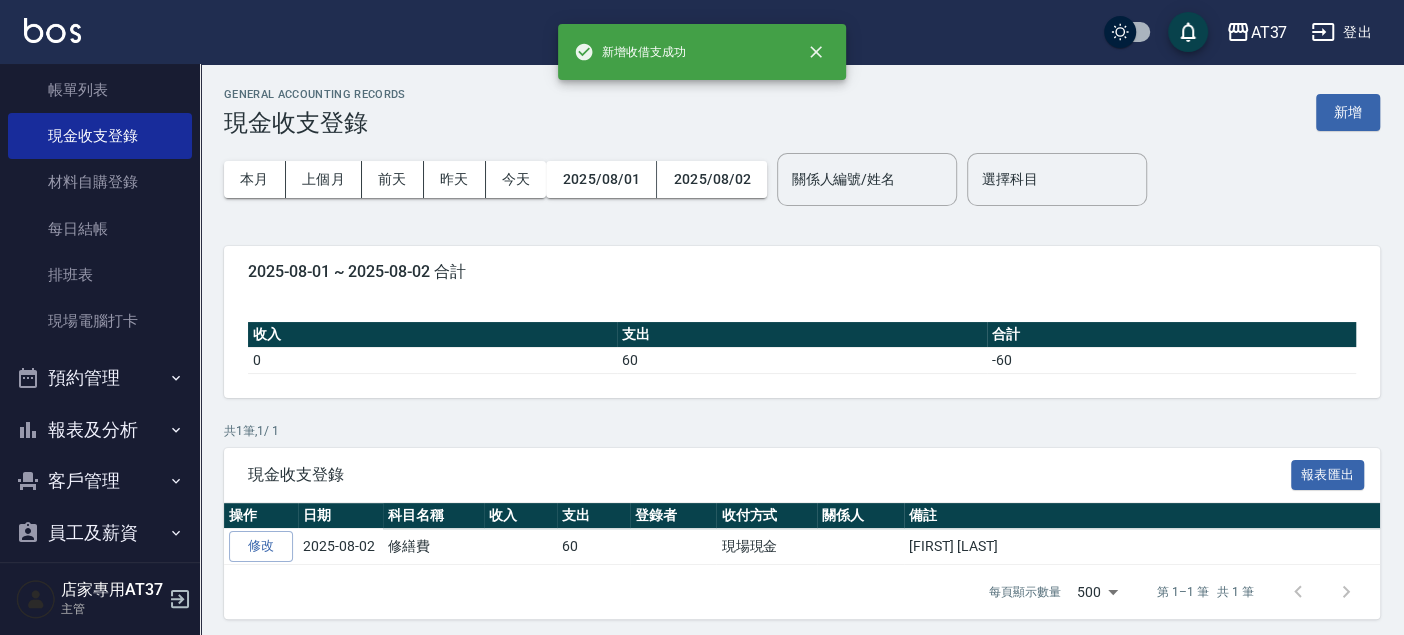 click on "報表及分析" at bounding box center [100, 430] 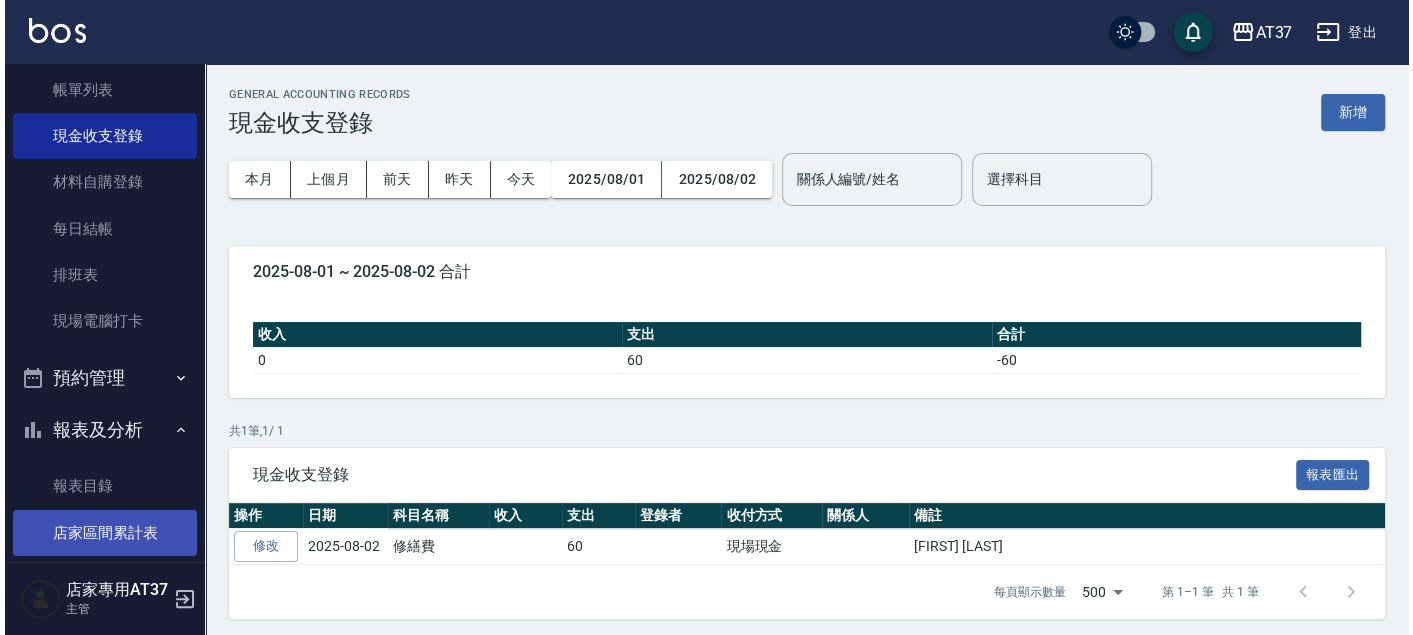 scroll, scrollTop: 222, scrollLeft: 0, axis: vertical 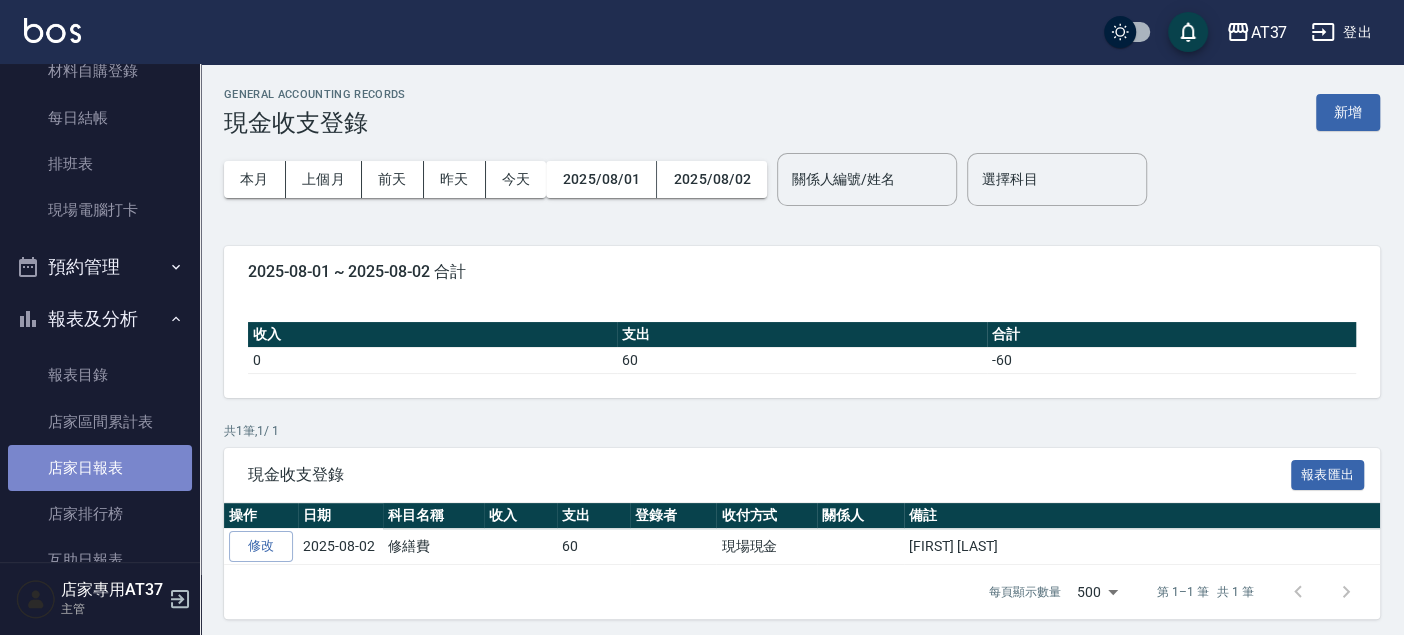 click on "店家日報表" at bounding box center (100, 468) 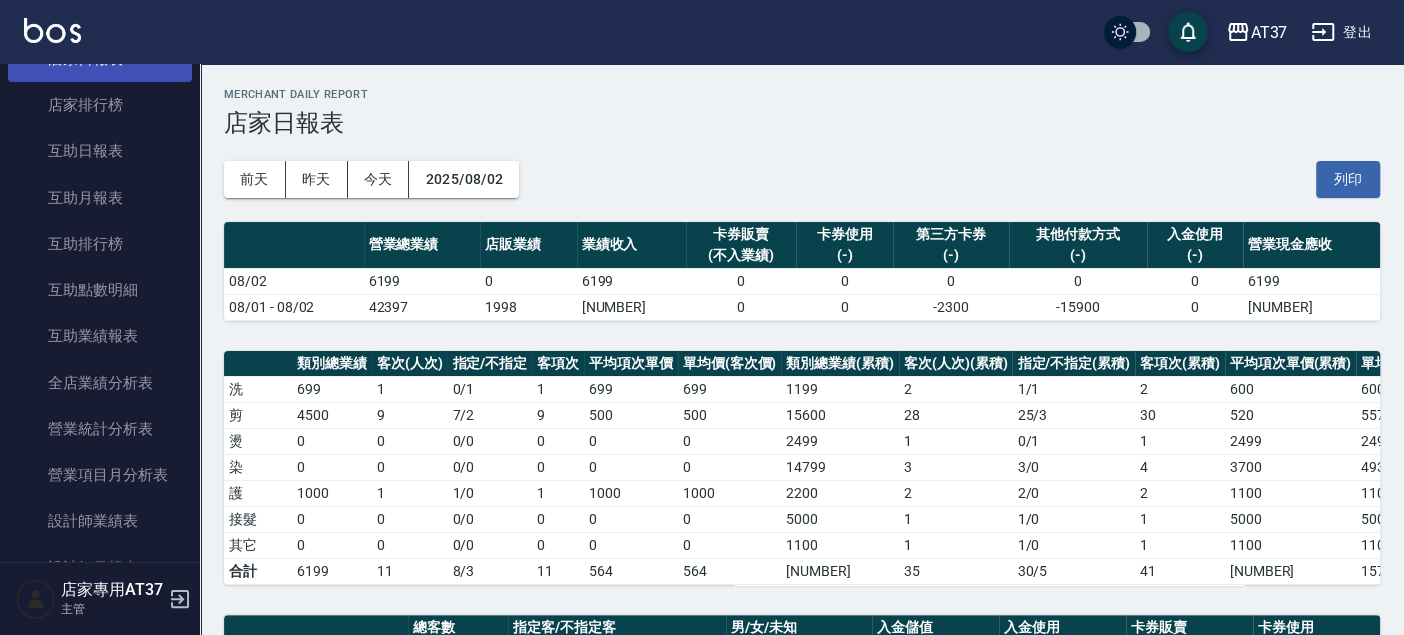 scroll, scrollTop: 666, scrollLeft: 0, axis: vertical 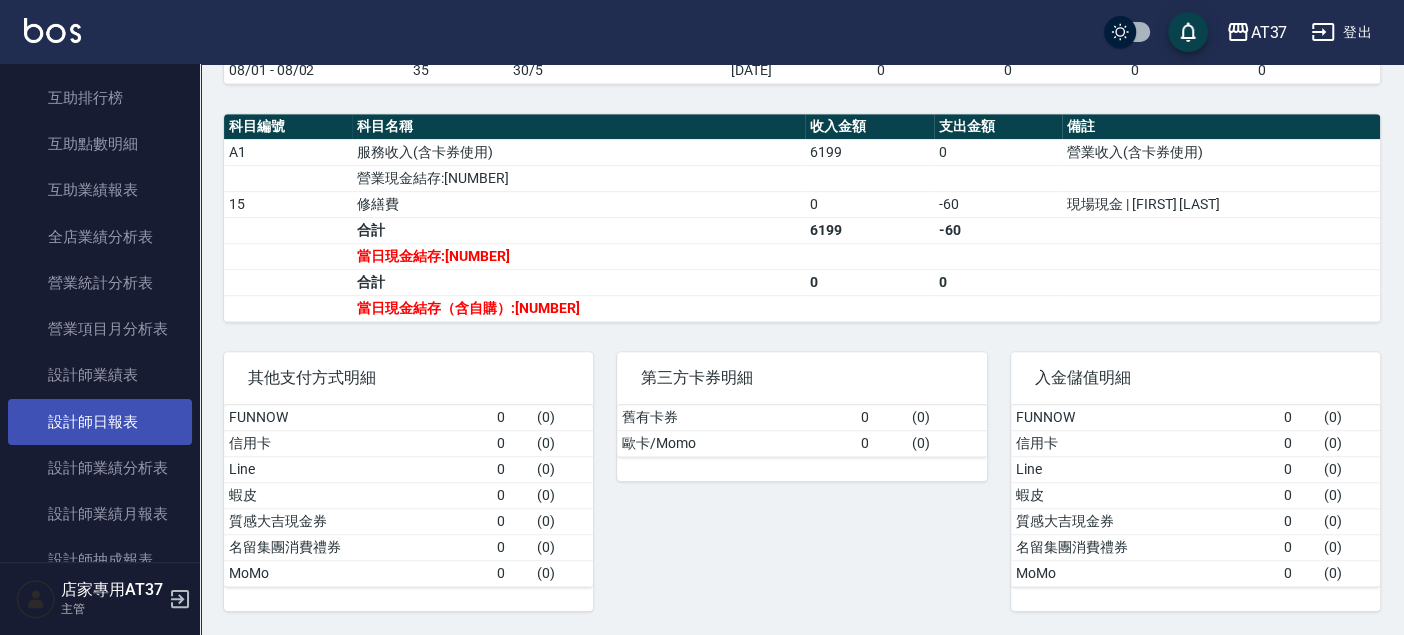 click on "設計師日報表" at bounding box center [100, 422] 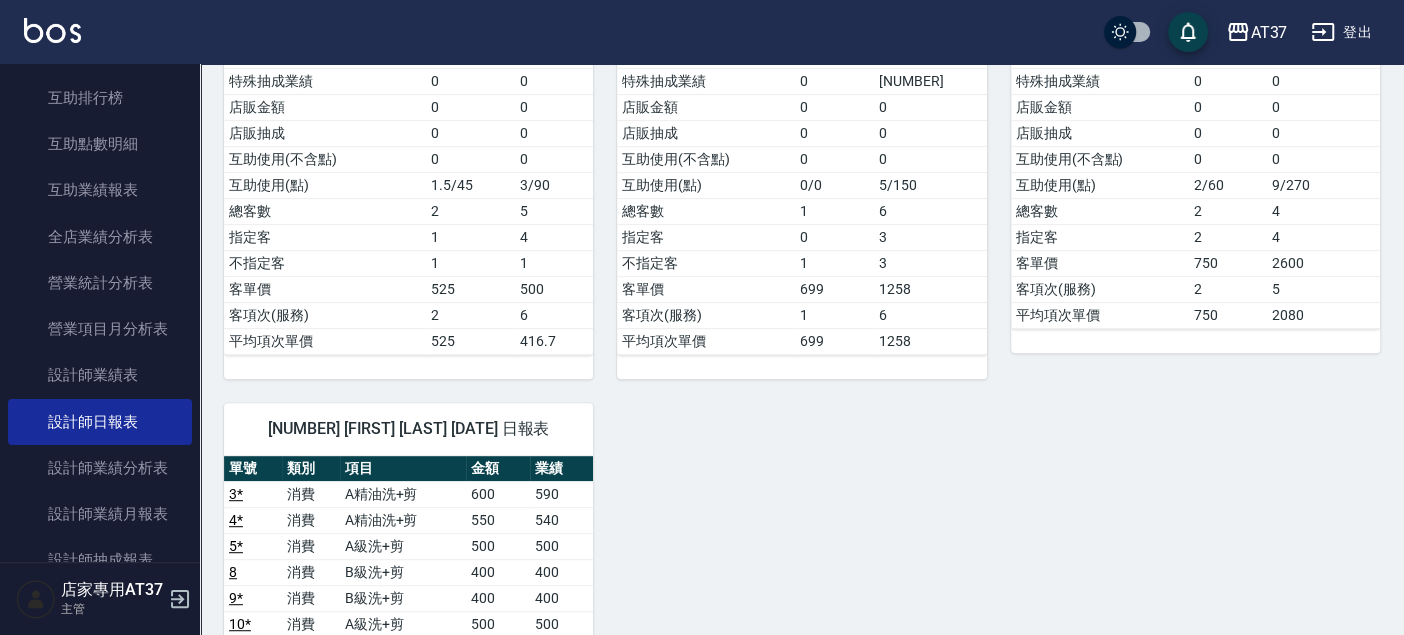 scroll, scrollTop: 0, scrollLeft: 0, axis: both 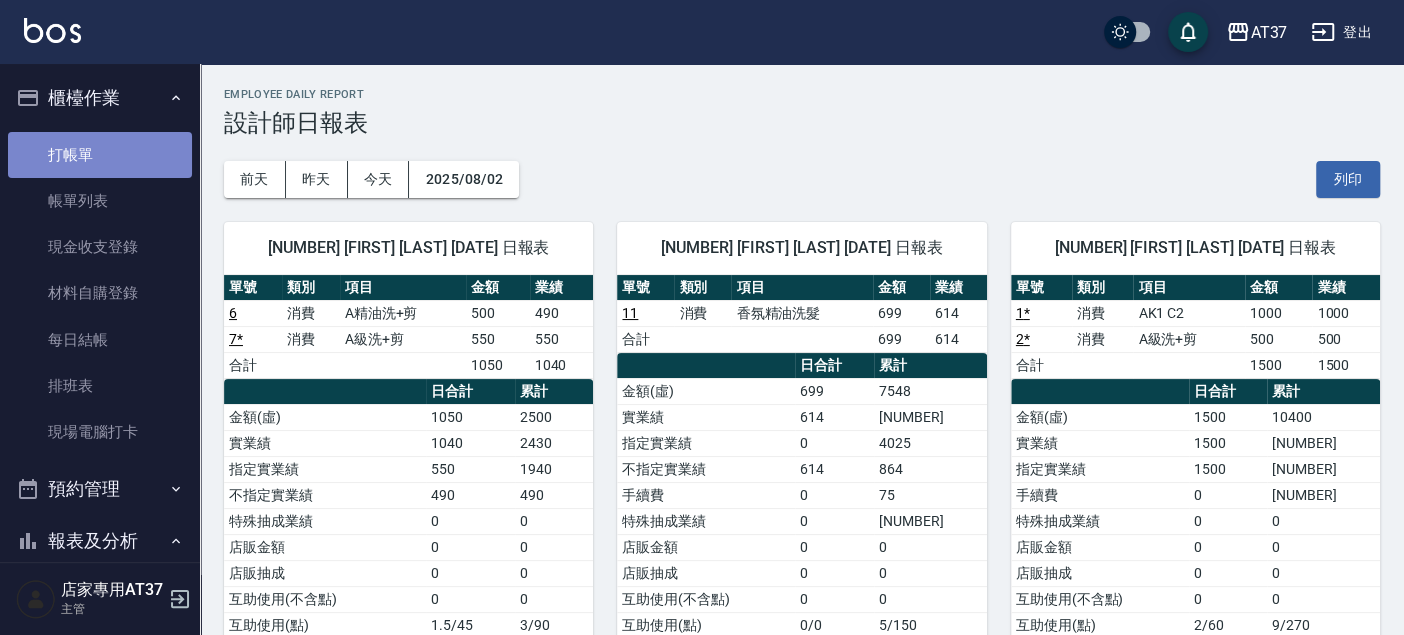 click on "打帳單" at bounding box center [100, 155] 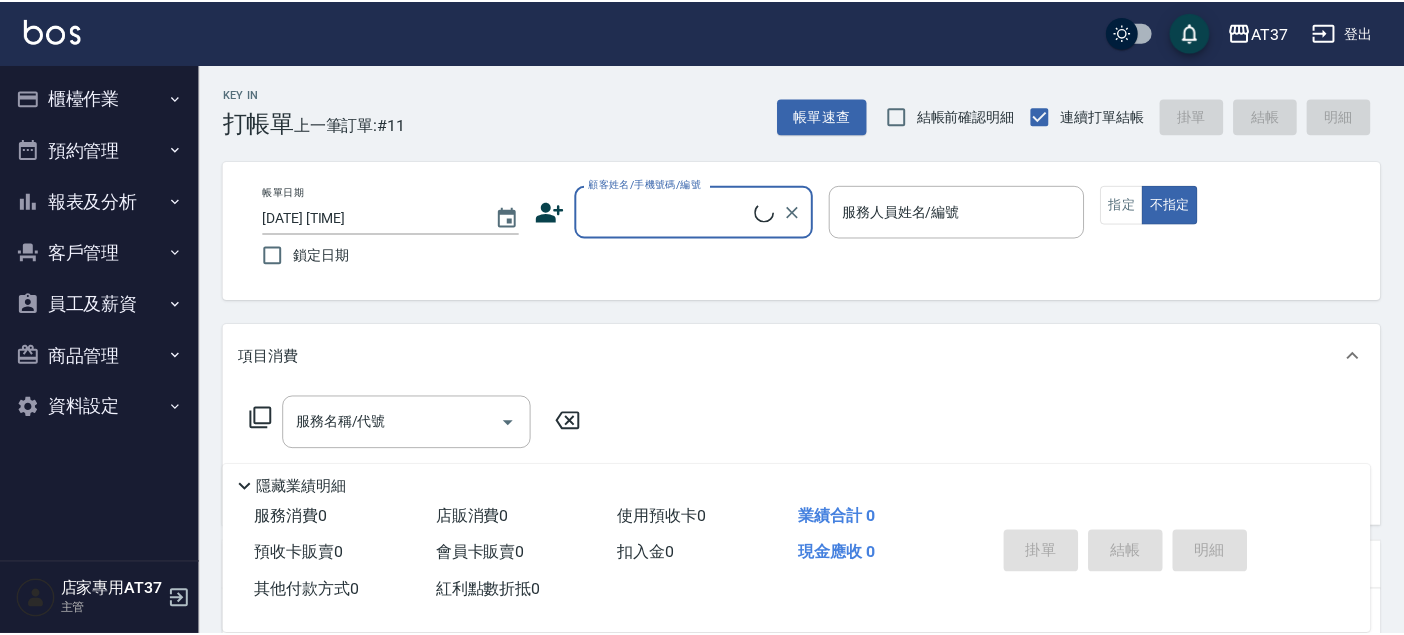 scroll, scrollTop: 0, scrollLeft: 0, axis: both 